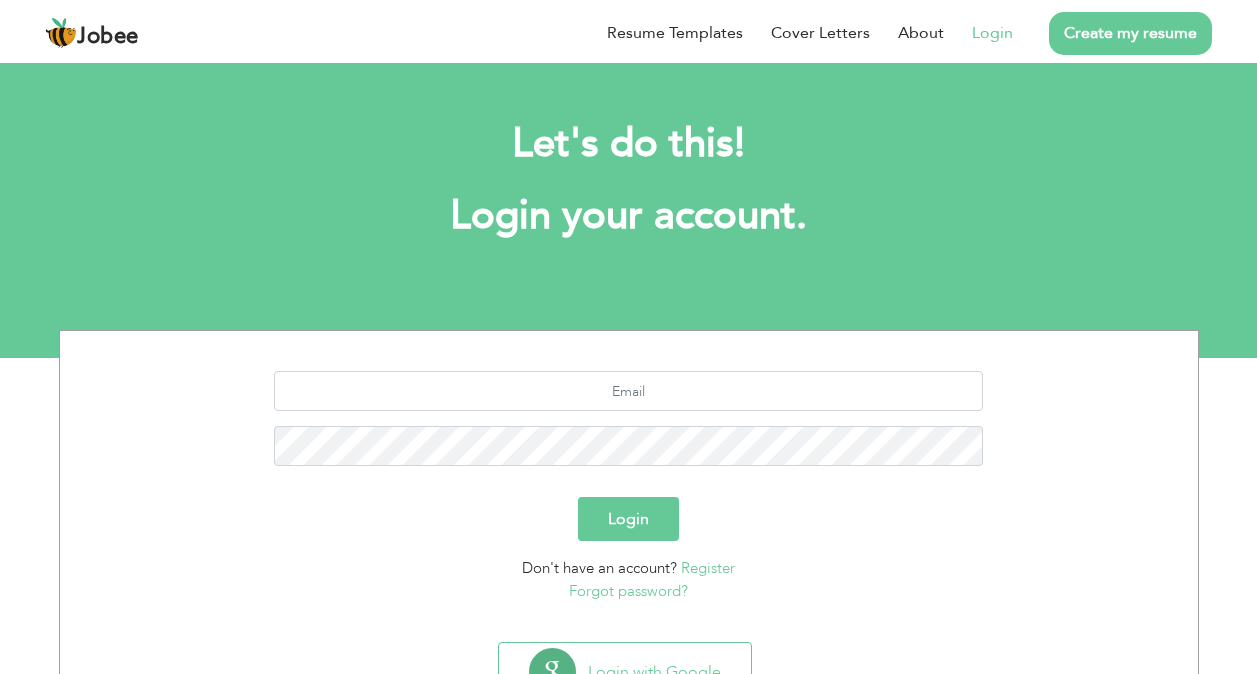 scroll, scrollTop: 0, scrollLeft: 0, axis: both 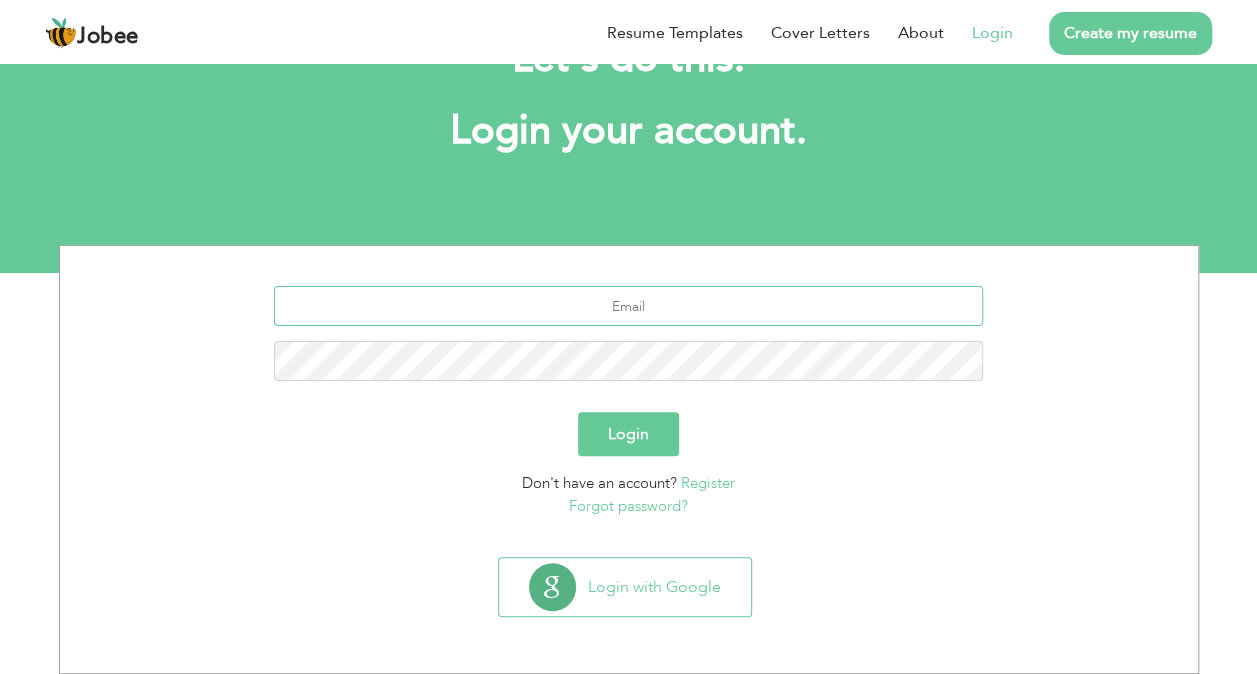type on "[EMAIL_ADDRESS][DOMAIN_NAME]" 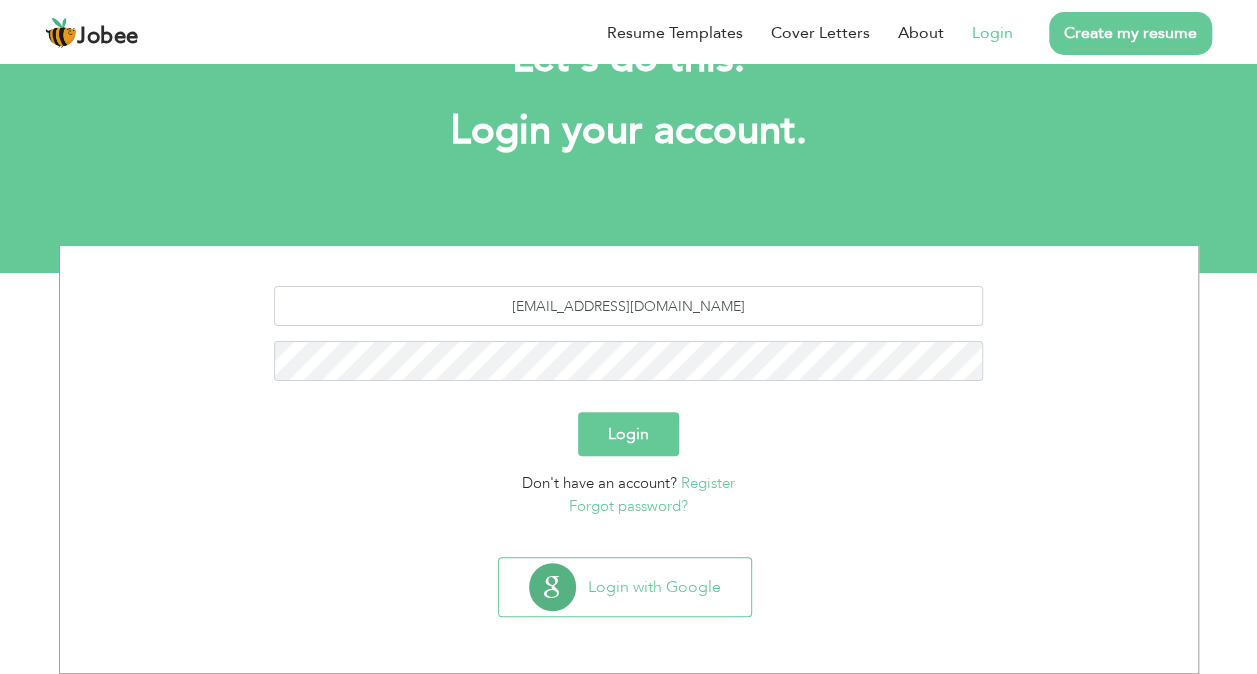 click on "Login" at bounding box center (628, 434) 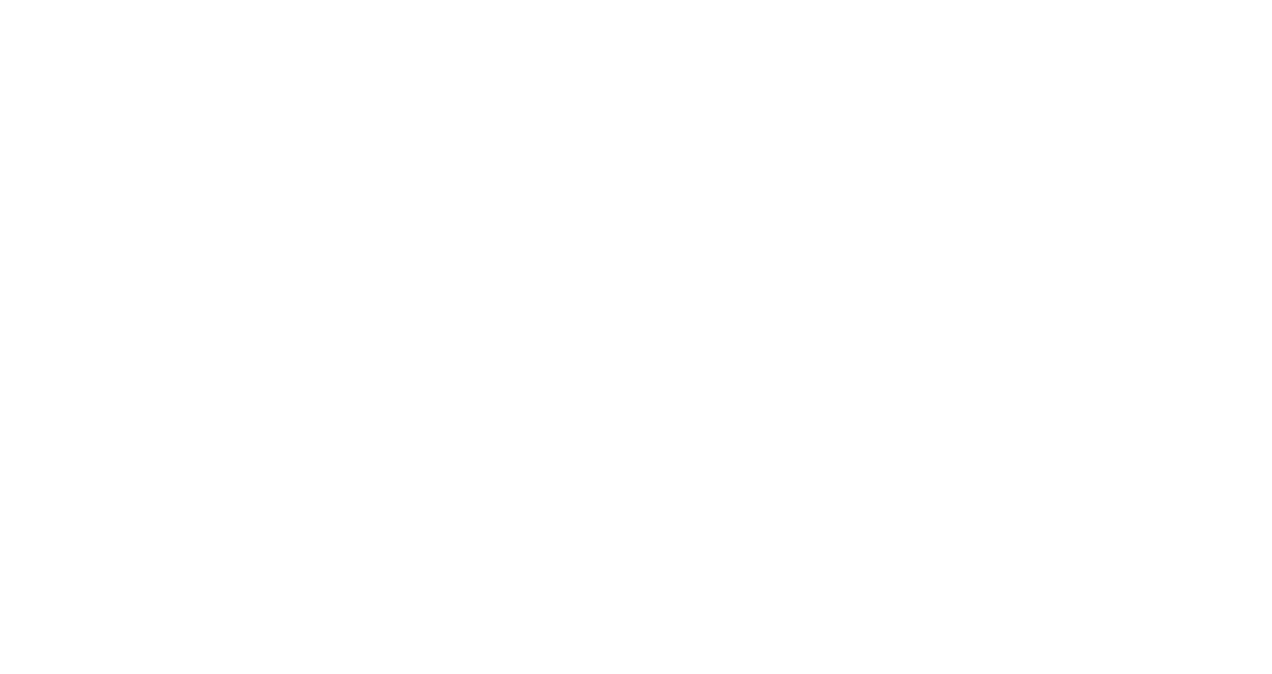 scroll, scrollTop: 0, scrollLeft: 0, axis: both 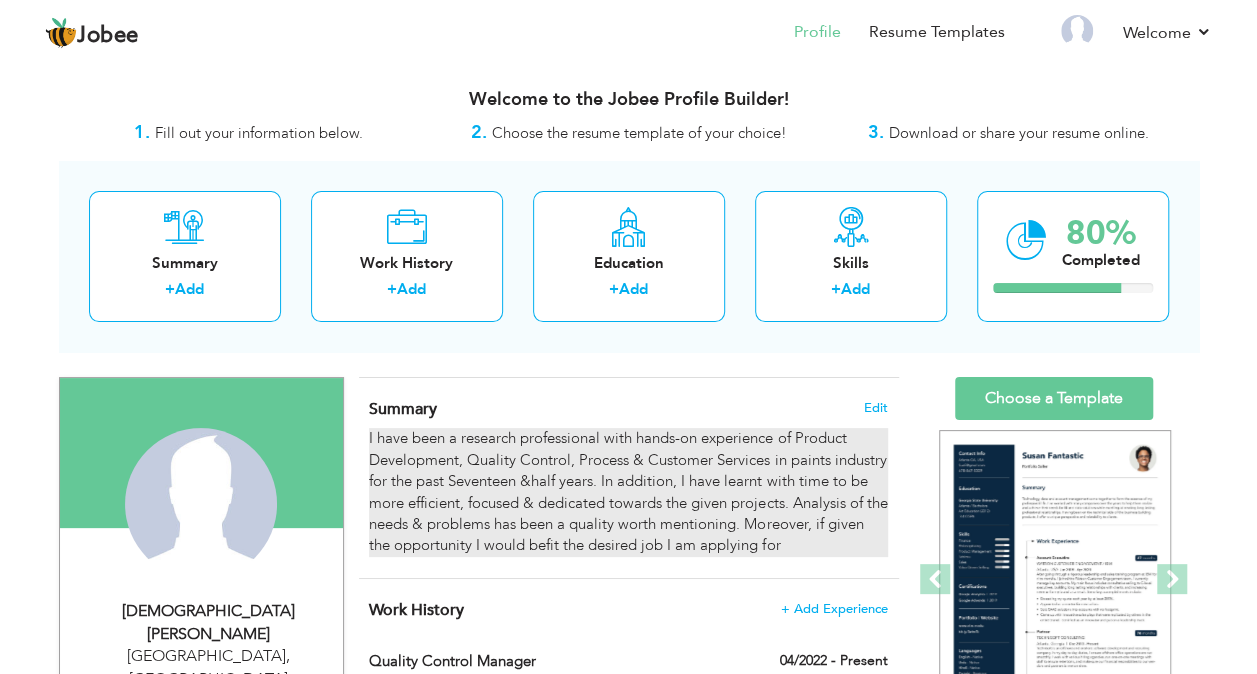 click on "I have been a research professional with hands-on experience of Product Development, Quality Control, Process & Customer Services in paints industry for the past Seventeen &half years. In addition, I have learnt with time to be more efficient, focused & dedicated towards the given projects. Analysis of the needs & problems has been a quality worth mentioning. Moreover, if given the opportunity I would befit the desired job I am applying for" at bounding box center (628, 492) 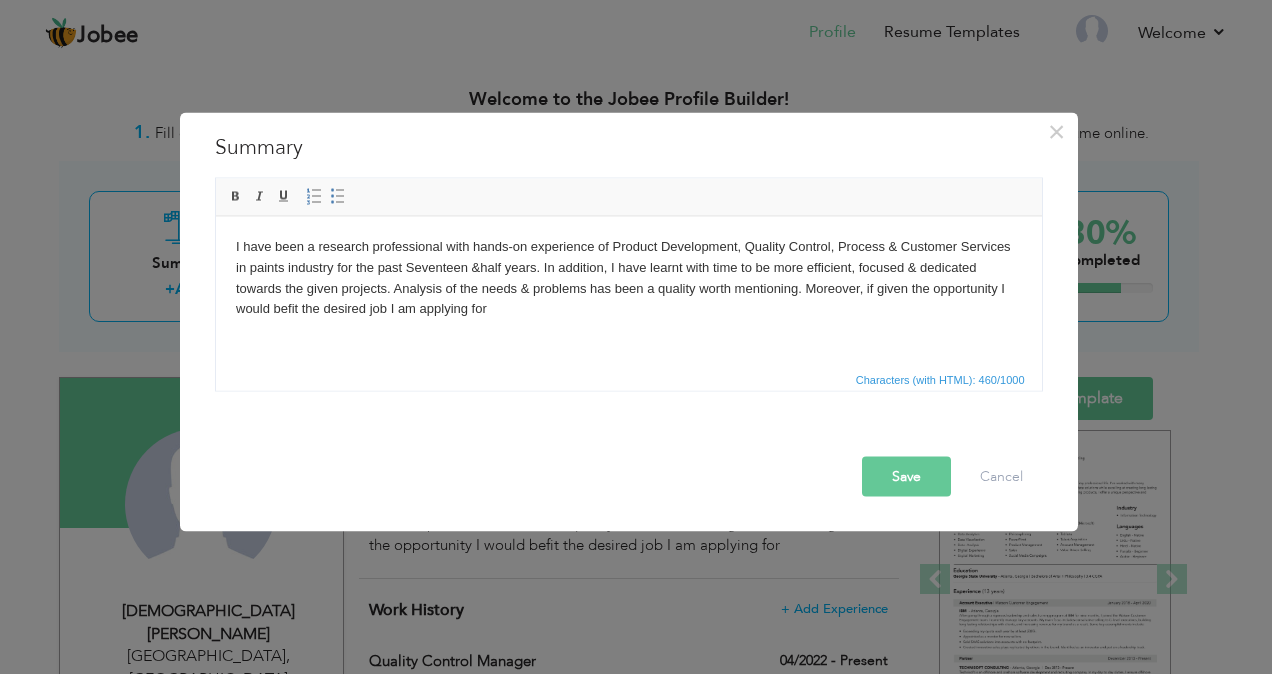 click on "I have been a research professional with hands-on experience of Product Development, Quality Control, Process & Customer Services in paints industry for the past Seventeen &half years. In addition, I have learnt with time to be more efficient, focused & dedicated towards the given projects. Analysis of the needs & problems has been a quality worth mentioning. Moreover, if given the opportunity I would befit the desired job I am applying for" at bounding box center (628, 277) 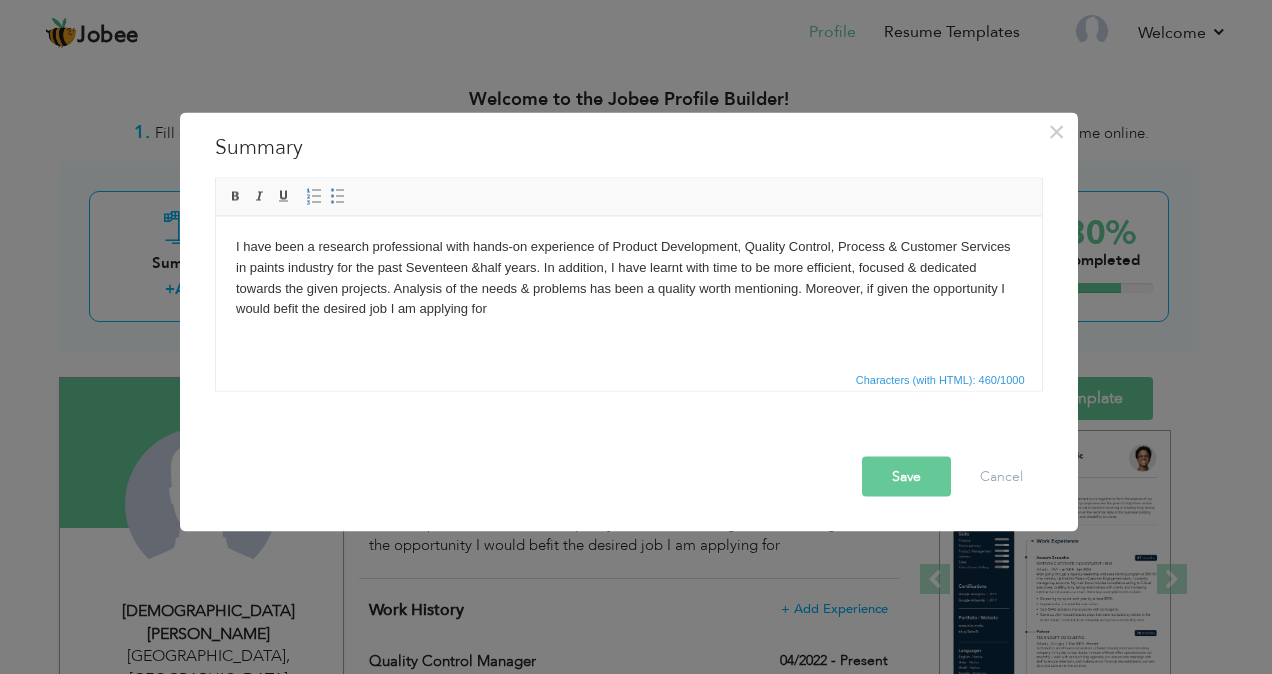 type 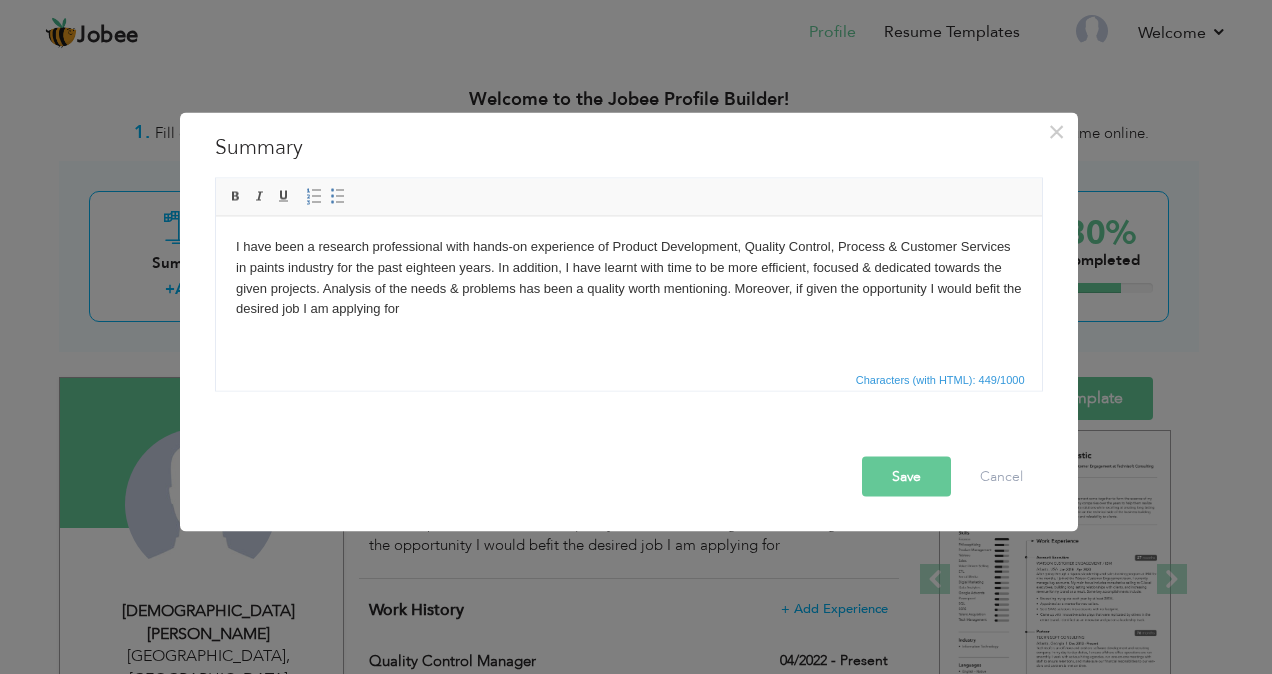 click on "Save" at bounding box center [906, 477] 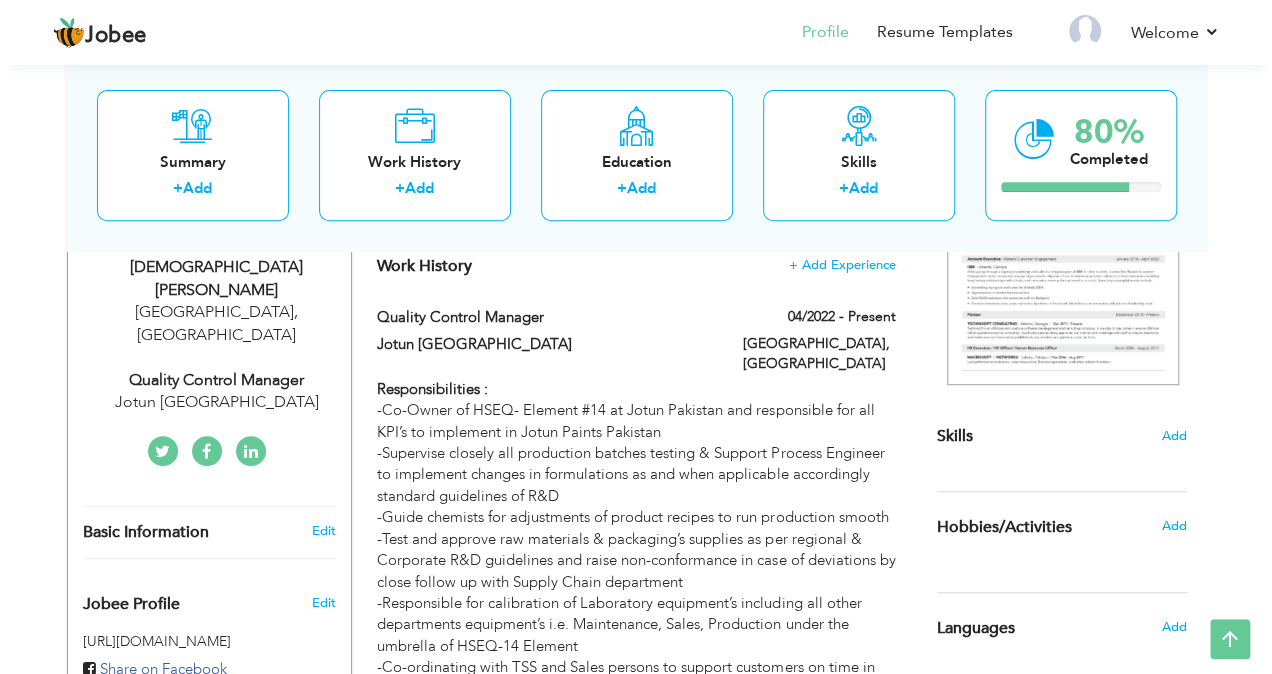 scroll, scrollTop: 349, scrollLeft: 0, axis: vertical 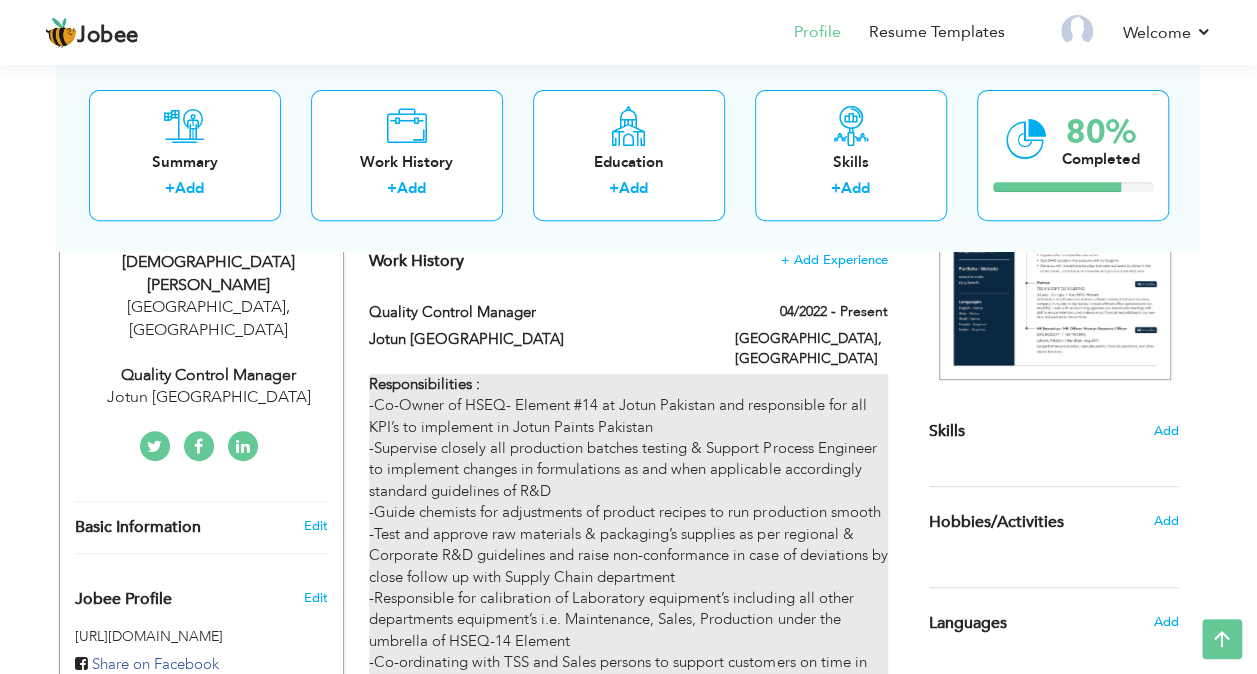 click on "Responsibilities :
-Co-Owner of HSEQ- Element #14 at Jotun Pakistan and responsible for all KPI’s to implement in Jotun Paints Pakistan
-Supervise closely all production batches testing & Support Process Engineer to implement changes in formulations as and when applicable accordingly standard guidelines of R&D
-Guide chemists for adjustments of product recipes to run production smooth
-Test and approve raw materials & packaging’s supplies as per regional & Corporate R&D guidelines and raise non-conformance in case of deviations by close follow up with Supply Chain department
-Responsible for calibration of Laboratory equipment’s including all other departments equipment’s i.e. Maintenance, Sales, Production under the umbrella of HSEQ-14 Element
-Co-ordinating with TSS and Sales persons to support customers on time in case of any query or product complaints registered in CRM and then taken corrective actions as per nature of complaint" at bounding box center (628, 952) 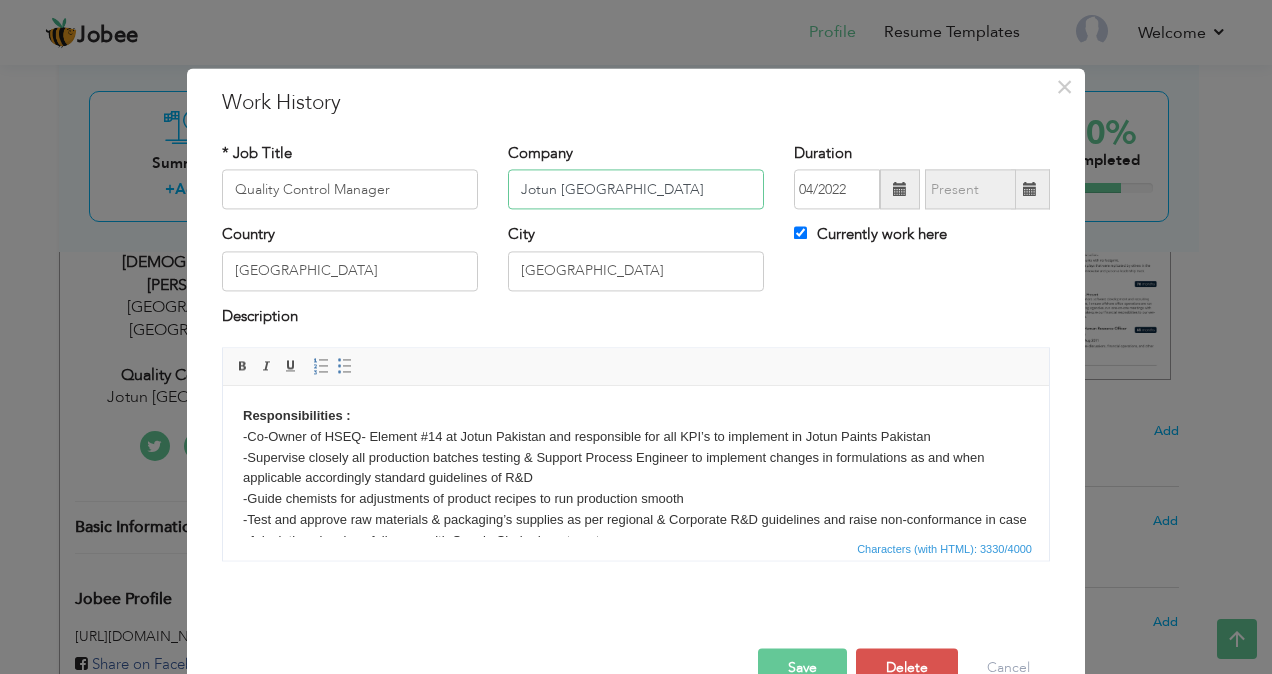click on "Jotun [GEOGRAPHIC_DATA]" at bounding box center [636, 190] 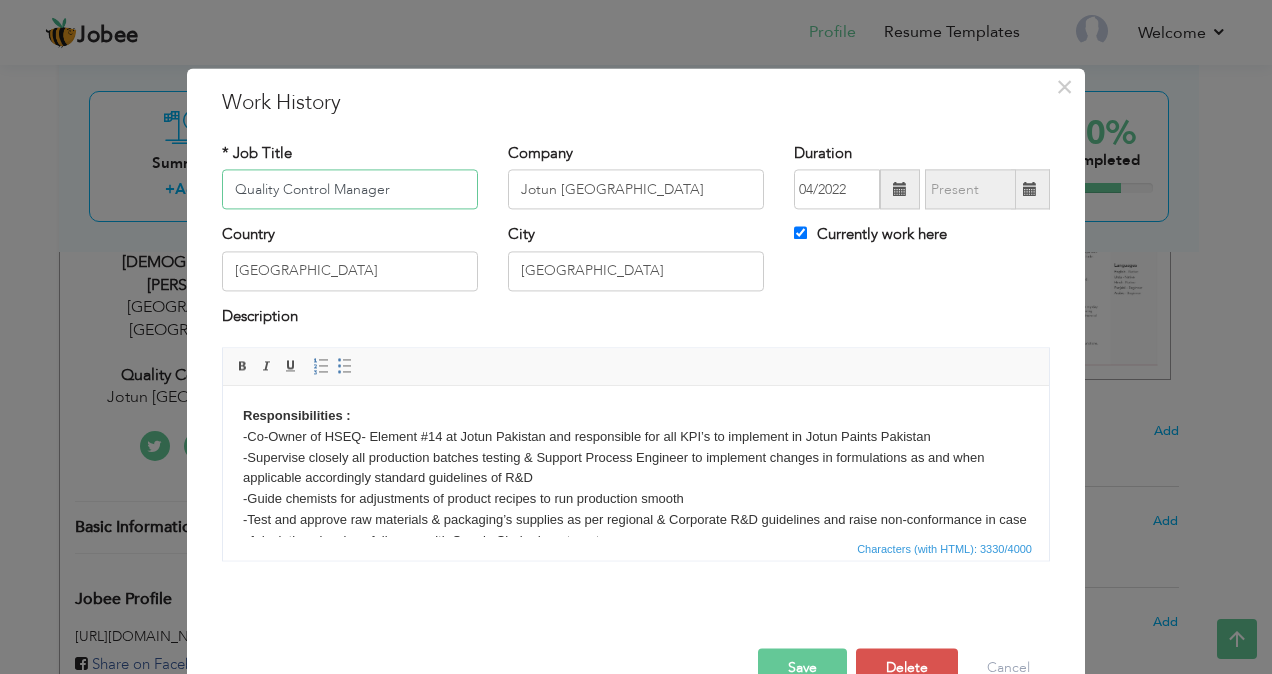 click on "Quality Control Manager" at bounding box center (350, 190) 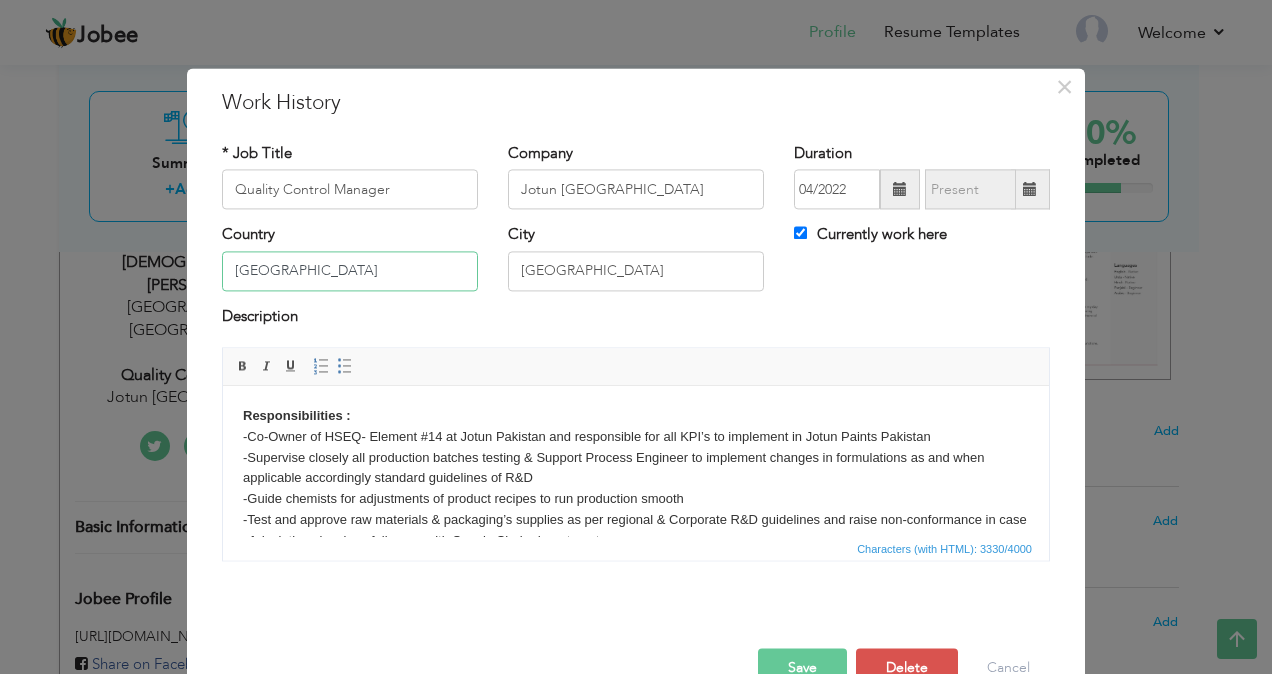 click on "[GEOGRAPHIC_DATA]" at bounding box center (350, 271) 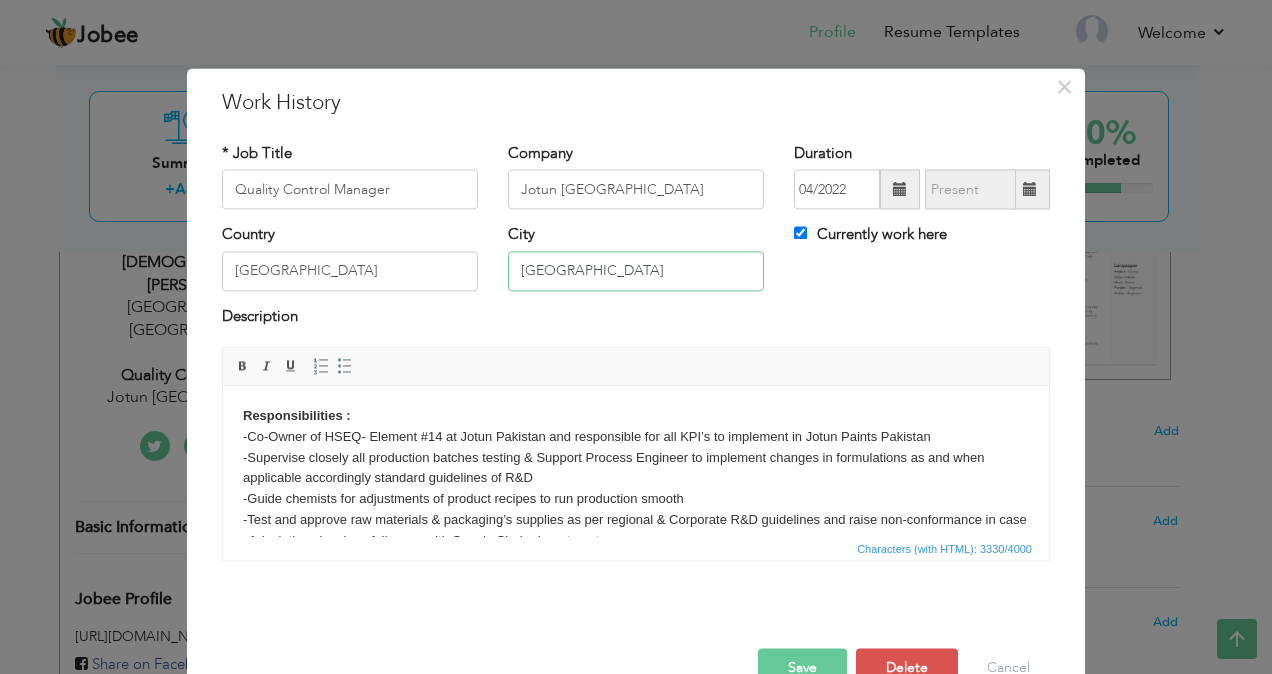 click on "[GEOGRAPHIC_DATA]" at bounding box center (636, 271) 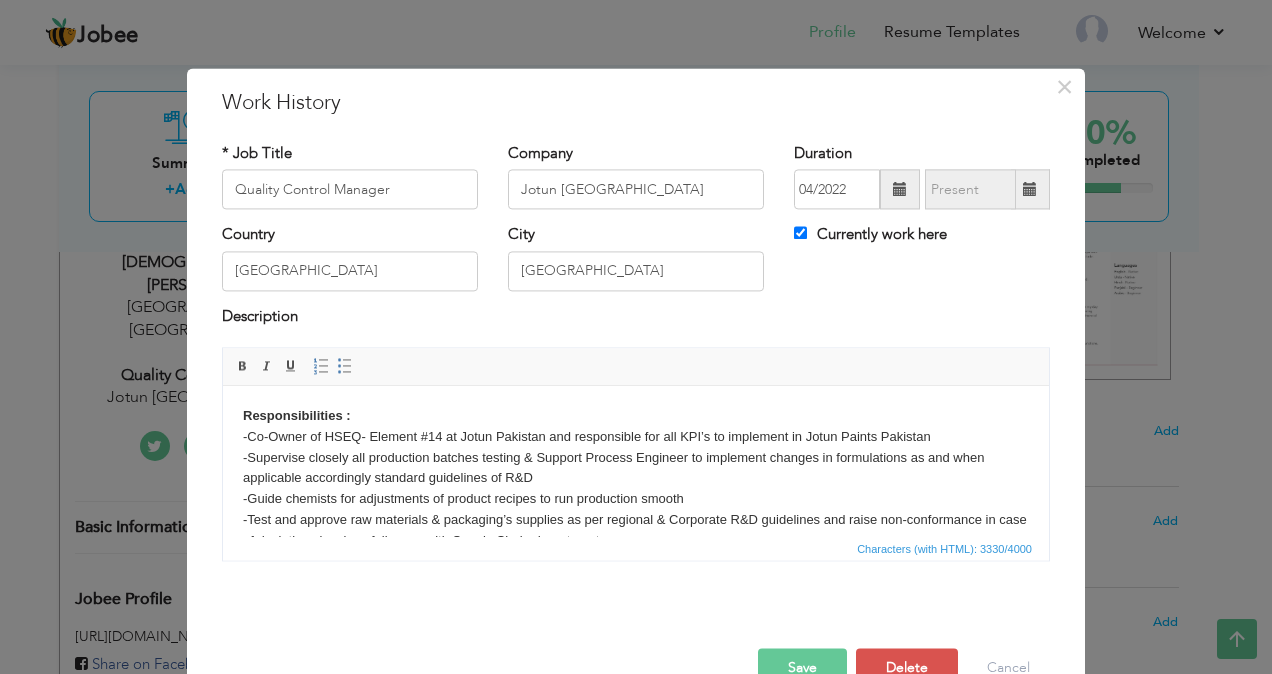 click on "Country
[GEOGRAPHIC_DATA]
City
[GEOGRAPHIC_DATA]
Currently work here" at bounding box center [636, 265] 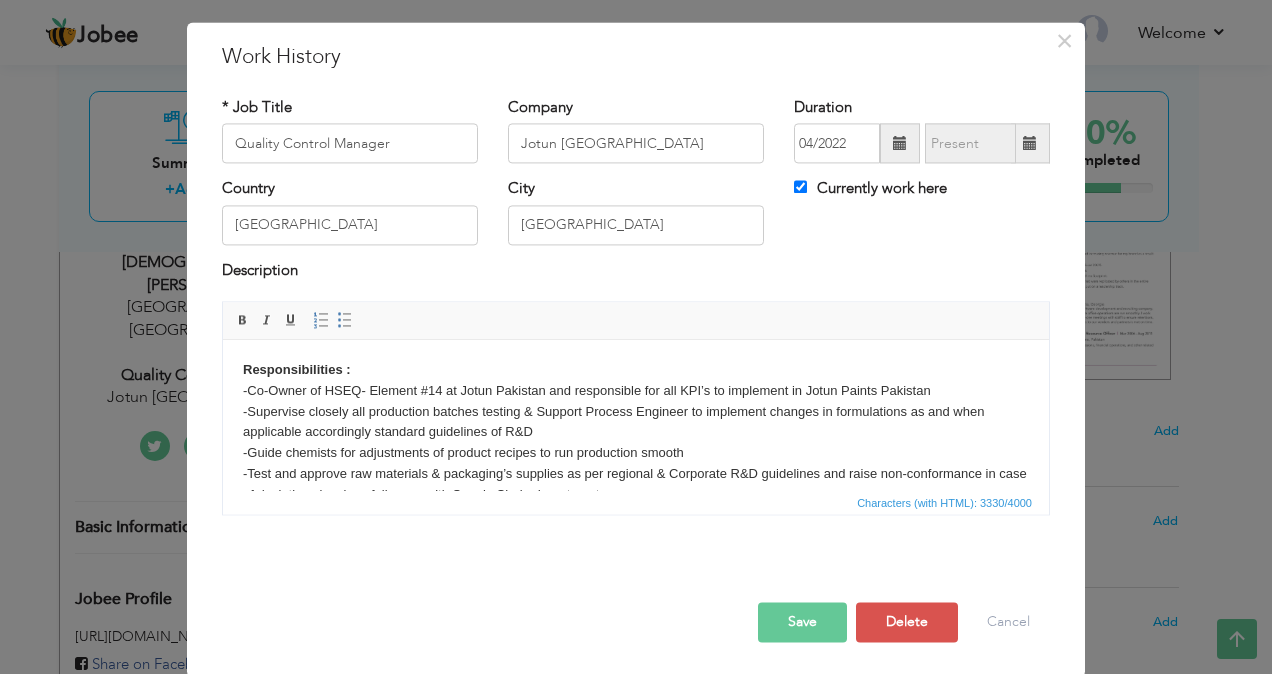 scroll, scrollTop: 48, scrollLeft: 0, axis: vertical 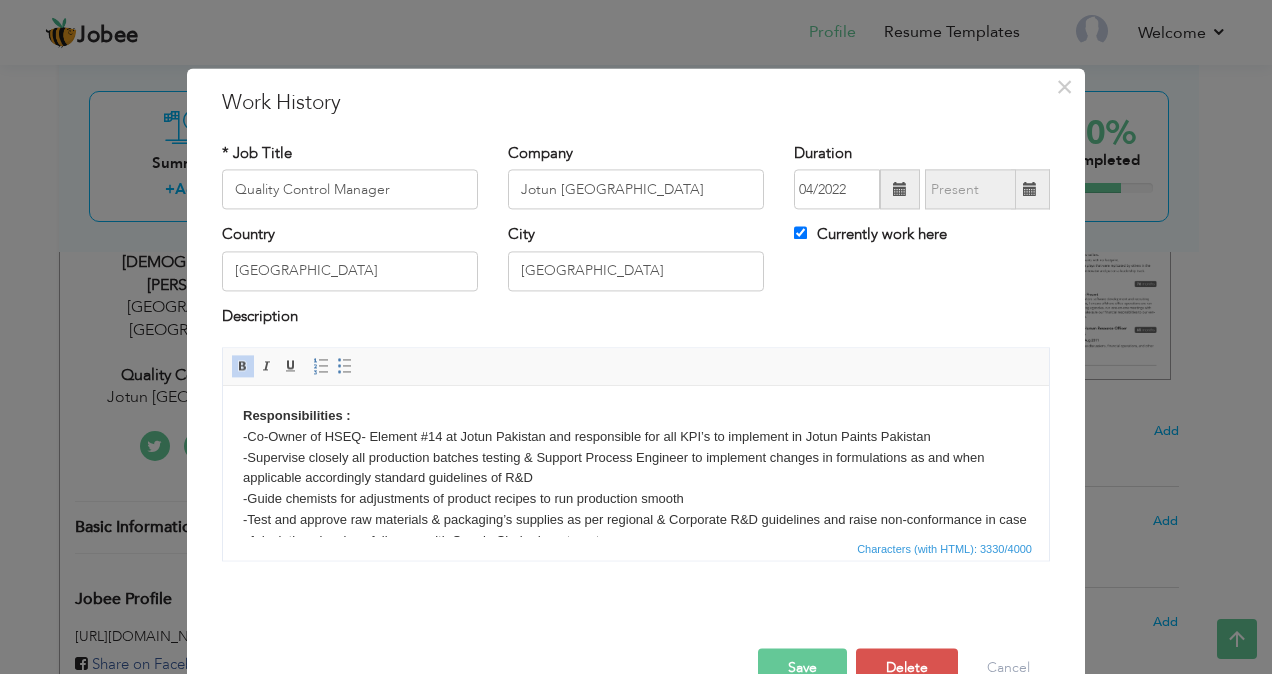 click on "Responsibilities : -Co-Owner of HSEQ- Element #14 at Jotun Pakistan and responsible for all KPI’s to implement in Jotun Paints Pakistan -Supervise closely all production batches testing & Support Process Engineer to implement changes in formulations as and when applicable accordingly standard guidelines of R&D -Guide chemists for adjustments of product recipes to run production smooth -Test and approve raw materials & packaging’s supplies as per regional & Corporate R&D guidelines and raise non-conformance in case of deviations by close follow up with Supply Chain department -Responsible for calibration of Laboratory equipment’s including all other departments equipment’s i.e. Maintenance, Sales, Production under the umbrella of HSEQ-14 Element -Co-ordinating with TSS and Sales persons to support customers on time in case of any query or product complaints registered in CRM and then taken corrective actions as per nature of complaint -Plan & manage the departmental budget as per strategy guidelines" at bounding box center [636, 790] 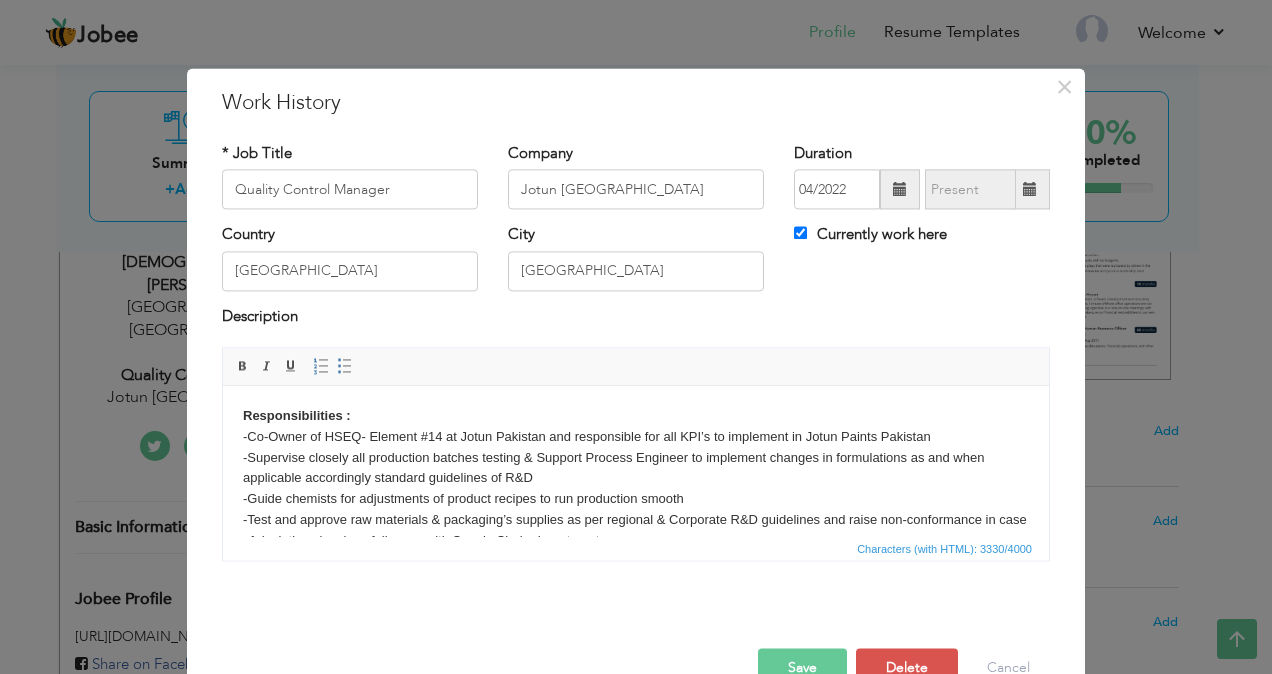 click on "Responsibilities : -Co-Owner of HSEQ- Element #14 at Jotun Pakistan and responsible for all KPI’s to implement in Jotun Paints Pakistan -Supervise closely all production batches testing & Support Process Engineer to implement changes in formulations as and when applicable accordingly standard guidelines of R&D -Guide chemists for adjustments of product recipes to run production smooth -Test and approve raw materials & packaging’s supplies as per regional & Corporate R&D guidelines and raise non-conformance in case of deviations by close follow up with Supply Chain department -Responsible for calibration of Laboratory equipment’s including all other departments equipment’s i.e. Maintenance, Sales, Production under the umbrella of HSEQ-14 Element -Co-ordinating with TSS and Sales persons to support customers on time in case of any query or product complaints registered in CRM and then taken corrective actions as per nature of complaint -Plan & manage the departmental budget as per strategy guidelines" at bounding box center [636, 790] 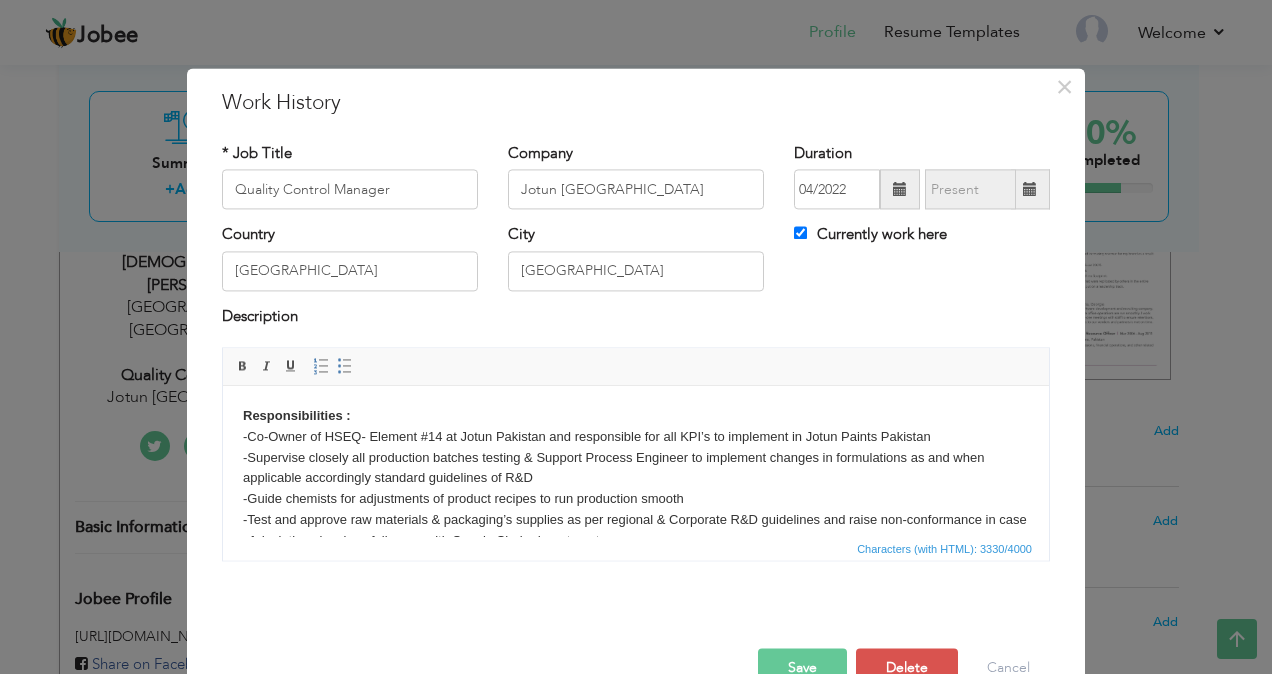 click on "Responsibilities : -Co-Owner of HSEQ- Element #14 at Jotun Pakistan and responsible for all KPI’s to implement in Jotun Paints Pakistan -Supervise closely all production batches testing & Support Process Engineer to implement changes in formulations as and when applicable accordingly standard guidelines of R&D -Guide chemists for adjustments of product recipes to run production smooth -Test and approve raw materials & packaging’s supplies as per regional & Corporate R&D guidelines and raise non-conformance in case of deviations by close follow up with Supply Chain department -Responsible for calibration of Laboratory equipment’s including all other departments equipment’s i.e. Maintenance, Sales, Production under the umbrella of HSEQ-14 Element -Co-ordinating with TSS and Sales persons to support customers on time in case of any query or product complaints registered in CRM and then taken corrective actions as per nature of complaint -Plan & manage the departmental budget as per strategy guidelines" at bounding box center [636, 790] 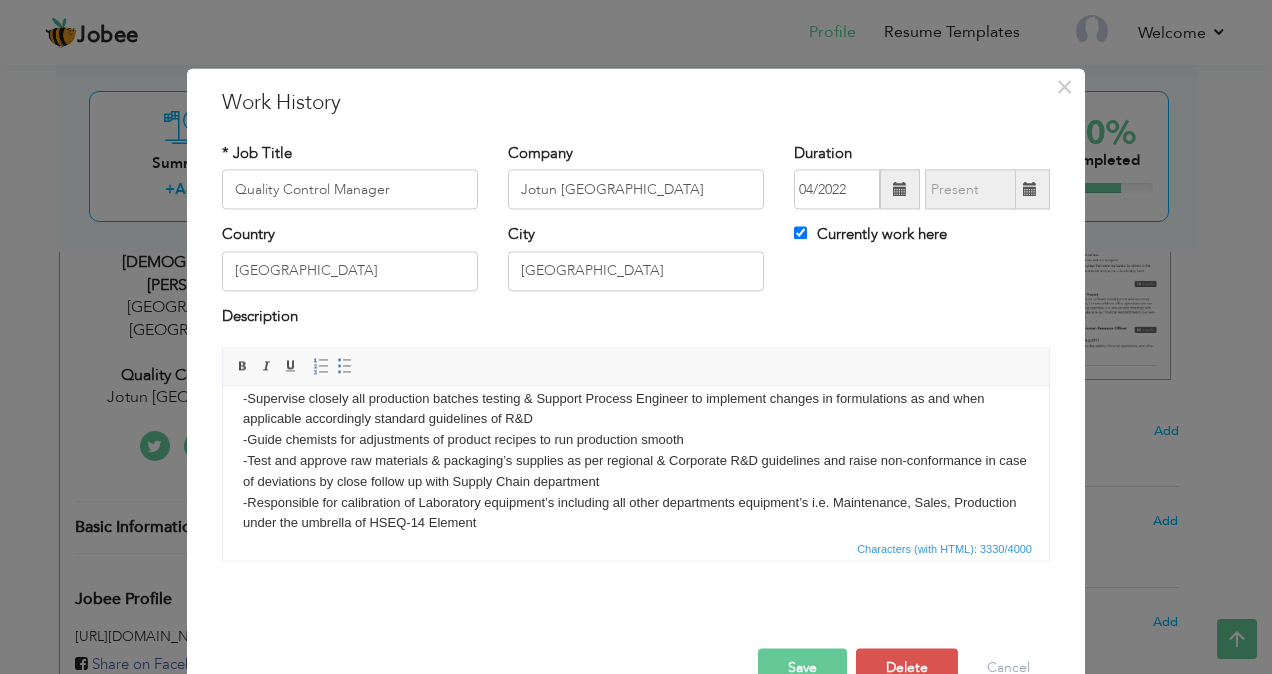 scroll, scrollTop: 80, scrollLeft: 0, axis: vertical 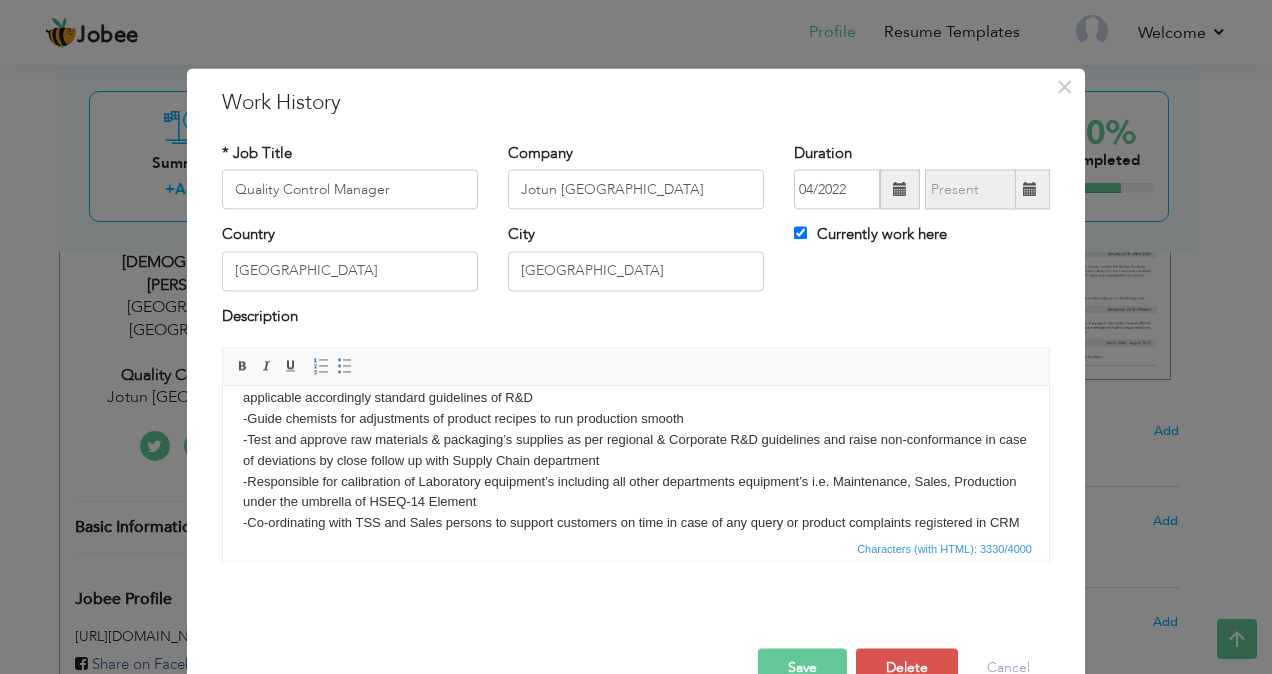 click on "Responsibilities : -Co-Owner of HSEQ- Element #14 at Jotun Pakistan and responsible for all KPI’s to implement in Jotun Paints Pakistan -Supervise closely all production batches testing & Support Process Engineer to implement changes in formulations as and when applicable accordingly standard guidelines of R&D -Guide chemists for adjustments of product recipes to run production smooth -Test and approve raw materials & packaging’s supplies as per regional & Corporate R&D guidelines and raise non-conformance in case of deviations by close follow up with Supply Chain department -Responsible for calibration of Laboratory equipment’s including all other departments equipment’s i.e. Maintenance, Sales, Production under the umbrella of HSEQ-14 Element -Co-ordinating with TSS and Sales persons to support customers on time in case of any query or product complaints registered in CRM and then taken corrective actions as per nature of complaint -Plan & manage the departmental budget as per strategy guidelines" at bounding box center [636, 710] 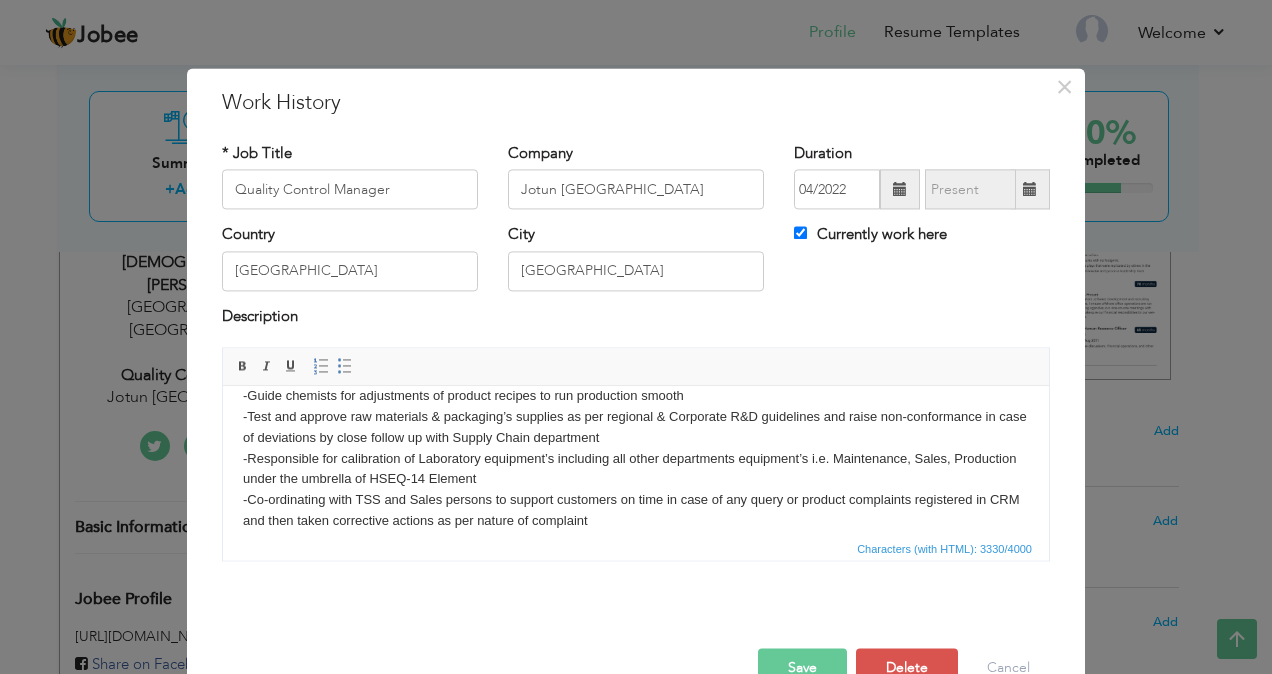 scroll, scrollTop: 120, scrollLeft: 0, axis: vertical 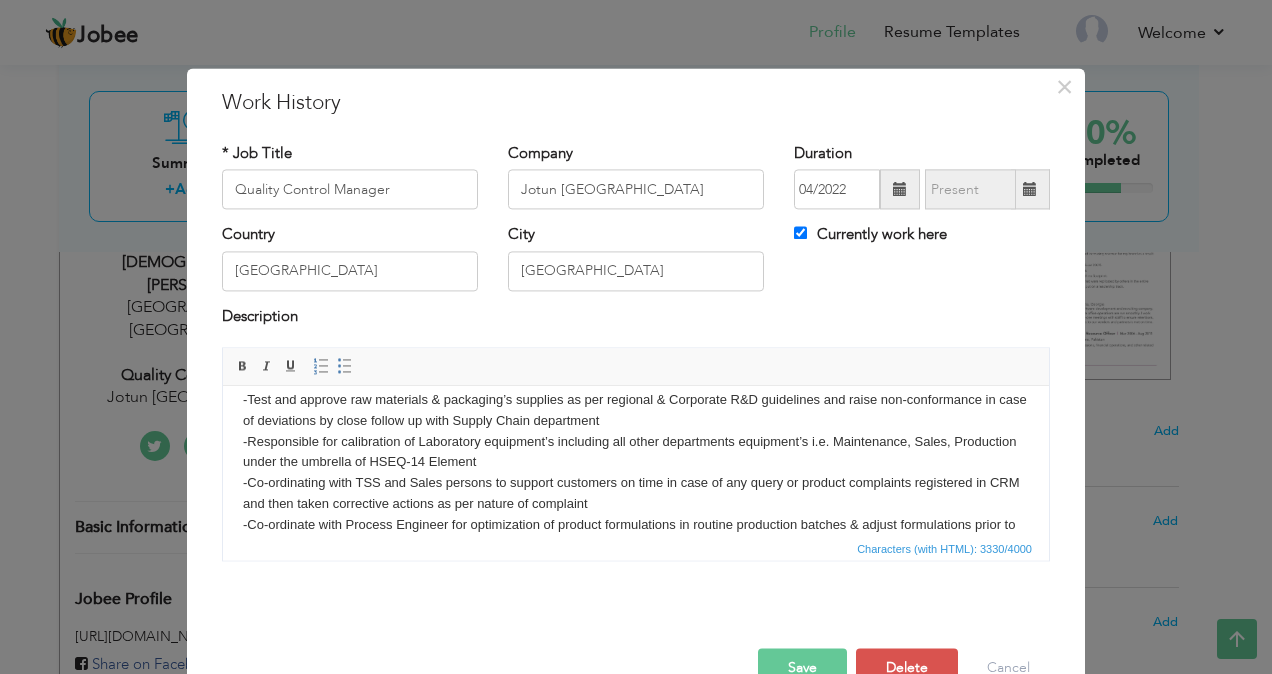 click on "Responsibilities : -Co-Owner of HSEQ- Element #14 at Jotun Pakistan and responsible for all KPI’s to implement in Jotun Paints Pakistan -Supervise closely all production batches testing & Support Process Engineer to implement changes in formulations as and when applicable accordingly standard guidelines of R&D -Guide chemists for adjustments of product recipes to run production smooth -Test and approve raw materials & packaging’s supplies as per regional & Corporate R&D guidelines and raise non-conformance in case of deviations by close follow up with Supply Chain department -Responsible for calibration of Laboratory equipment’s including all other departments equipment’s i.e. Maintenance, Sales, Production under the umbrella of HSEQ-14 Element -Co-ordinating with TSS and Sales persons to support customers on time in case of any query or product complaints registered in CRM and then taken corrective actions as per nature of complaint -Plan & manage the departmental budget as per strategy guidelines" at bounding box center (636, 670) 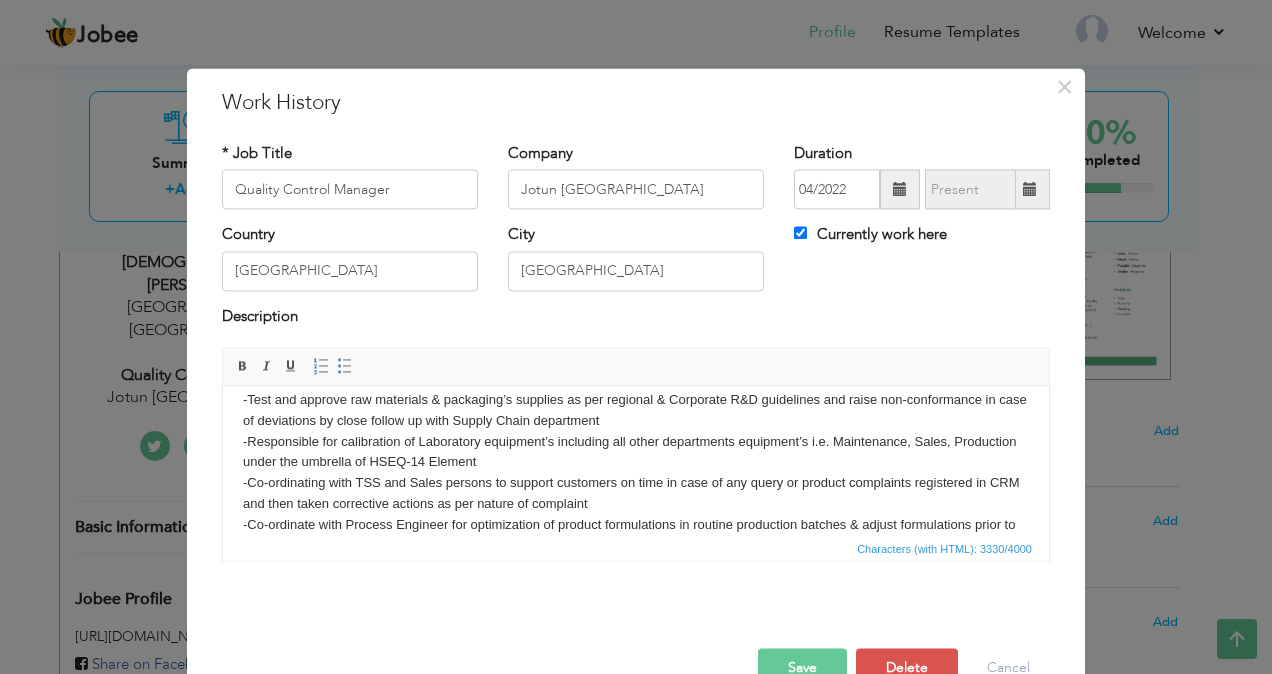 click on "Responsibilities : -Co-Owner of HSEQ- Element #14 at Jotun Pakistan and responsible for all KPI’s to implement in Jotun Paints Pakistan -Supervise closely all production batches testing & Support Process Engineer to implement changes in formulations as and when applicable accordingly standard guidelines of R&D -Guide chemists for adjustments of product recipes to run production smooth -Test and approve raw materials & packaging’s supplies as per regional & Corporate R&D guidelines and raise non-conformance in case of deviations by close follow up with Supply Chain department -Responsible for calibration of Laboratory equipment’s including all other departments equipment’s i.e. Maintenance, Sales, Production under the umbrella of HSEQ-14 Element -Co-ordinating with TSS and Sales persons to support customers on time in case of any query or product complaints registered in CRM and then taken corrective actions as per nature of complaint -Plan & manage the departmental budget as per strategy guidelines" at bounding box center (636, 670) 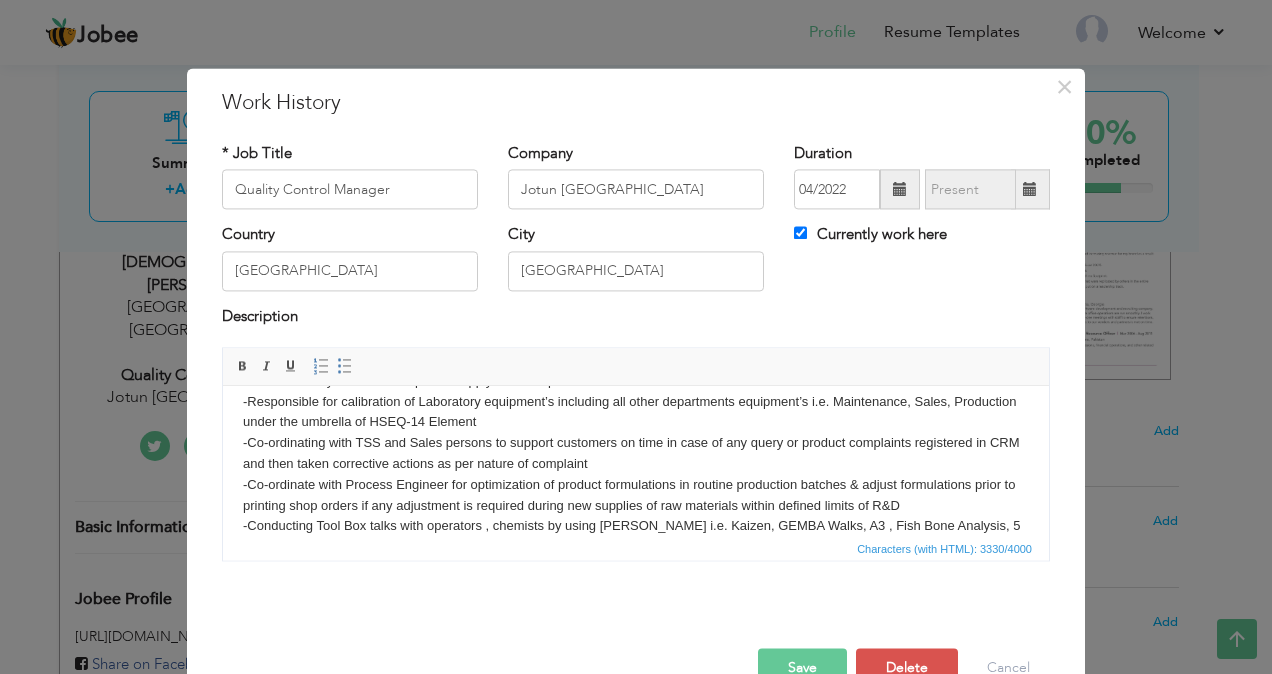 click on "Responsibilities : -Co-Owner of HSEQ- Element #14 at Jotun Pakistan and responsible for all KPI’s to implement in Jotun Paints Pakistan -Supervise closely all production batches testing & Support Process Engineer to implement changes in formulations as and when applicable accordingly standard guidelines of R&D -Guide chemists for adjustments of product recipes to run production smooth -Test and approve raw materials & packaging’s supplies as per regional & Corporate R&D guidelines and raise non-conformance in case of deviations by close follow up with Supply Chain department -Responsible for calibration of Laboratory equipment’s including all other departments equipment’s i.e. Maintenance, Sales, Production under the umbrella of HSEQ-14 Element -Co-ordinating with TSS and Sales persons to support customers on time in case of any query or product complaints registered in CRM and then taken corrective actions as per nature of complaint -Plan & manage the departmental budget as per strategy guidelines" at bounding box center (636, 630) 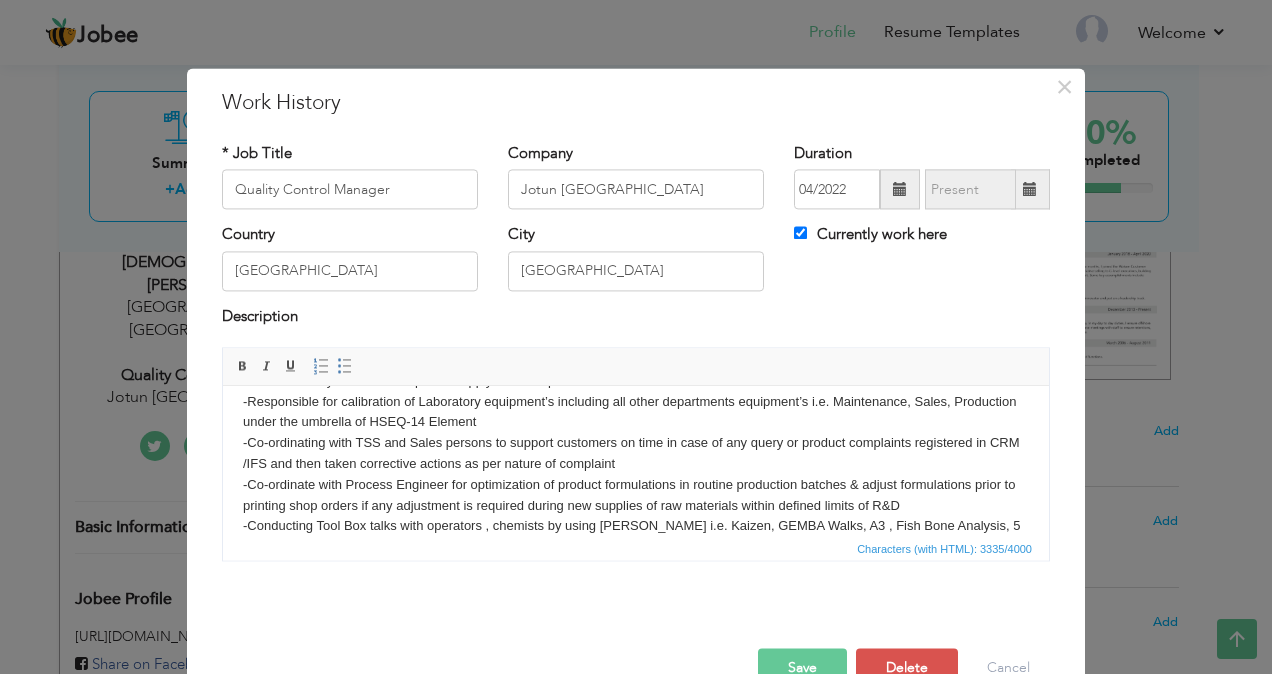 click on "Responsibilities : -Co-Owner of HSEQ- Element #14 at Jotun Pakistan and responsible for all KPI’s to implement in Jotun Paints Pakistan -Supervise closely all production batches testing & Support Process Engineer to implement changes in formulations as and when applicable accordingly standard guidelines of R&D -Guide chemists for adjustments of product recipes to run production smooth -Test and approve raw materials & packaging’s supplies as per regional & Corporate R&D guidelines and raise non-conformance in case of deviations by close follow up with Supply Chain department -Responsible for calibration of Laboratory equipment’s including all other departments equipment’s i.e. Maintenance, Sales, Production under the umbrella of HSEQ-14 Element -Co-ordinating with TSS and Sales persons to support customers on time in case of any query or product complaints registered in CRM /IFS and then taken corrective actions as per nature of complaint" at bounding box center [636, 630] 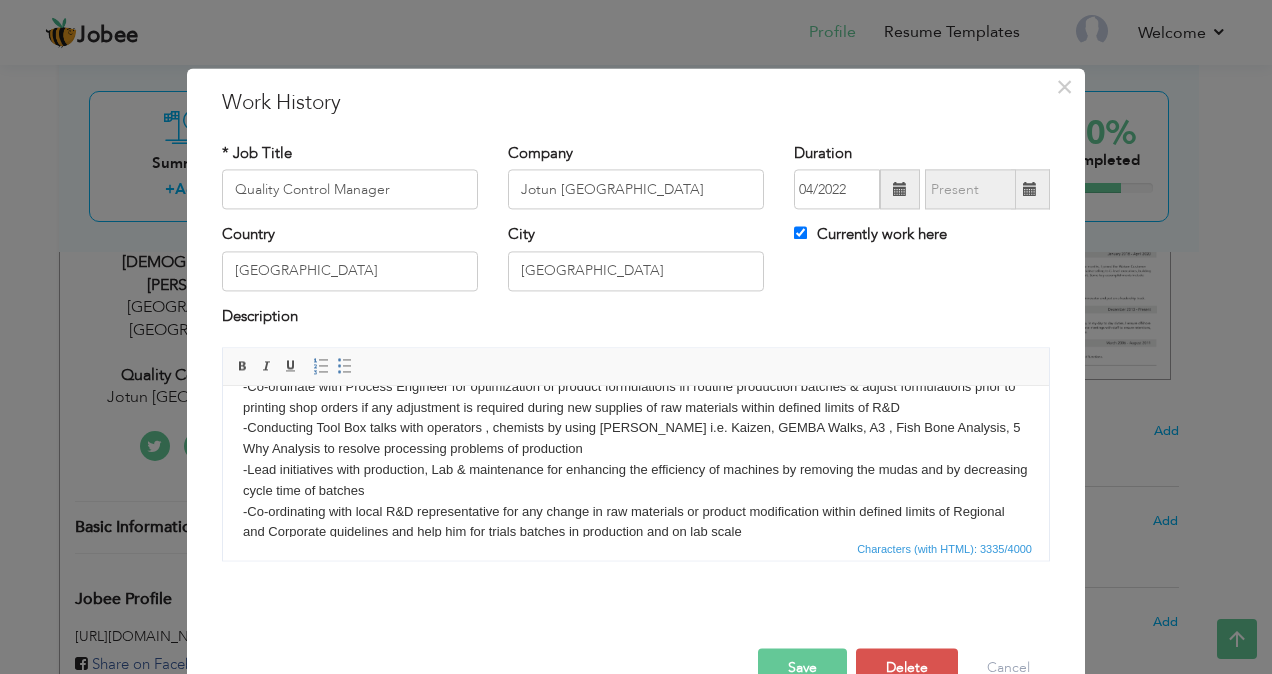 scroll, scrollTop: 280, scrollLeft: 0, axis: vertical 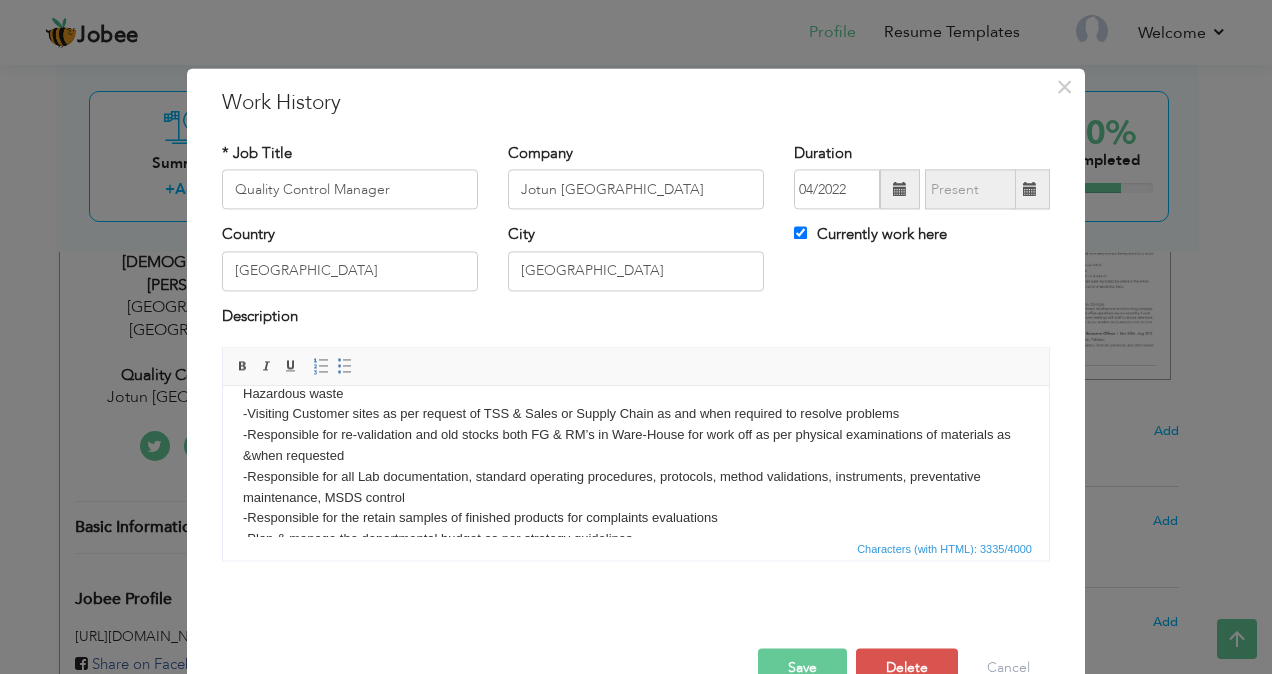 click on "Responsibilities : -Co-Owner of HSEQ- Element #14 at Jotun Pakistan and responsible for all KPI’s to implement in Jotun Paints Pakistan -Supervise closely all production batches testing & Support Process Engineer to implement changes in formulations as and when applicable accordingly standard guidelines of R&D -Guide chemists for adjustments of product recipes to run production smooth -Test and approve raw materials & packaging’s supplies as per regional & Corporate R&D guidelines and raise non-conformance in case of deviations by close follow up with Supply Chain department -Responsible for calibration of Laboratory equipment’s including all other departments equipment’s i.e. Maintenance, Sales, Production under the umbrella of HSEQ-14 Element -Co-ordinating with TSS and Sales persons to support customers on time in case of any query or product complaints registered in CRM /IFS and then taken corrective actions as per nature of complaint" at bounding box center [636, 310] 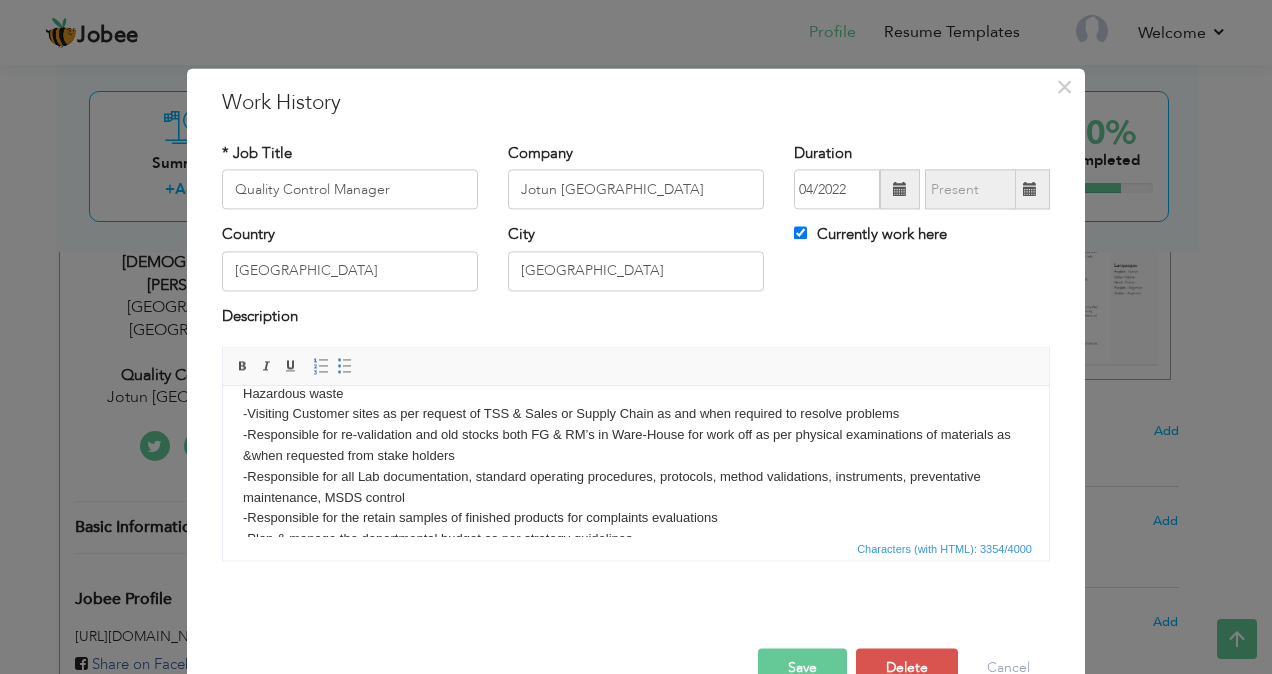 scroll, scrollTop: 520, scrollLeft: 0, axis: vertical 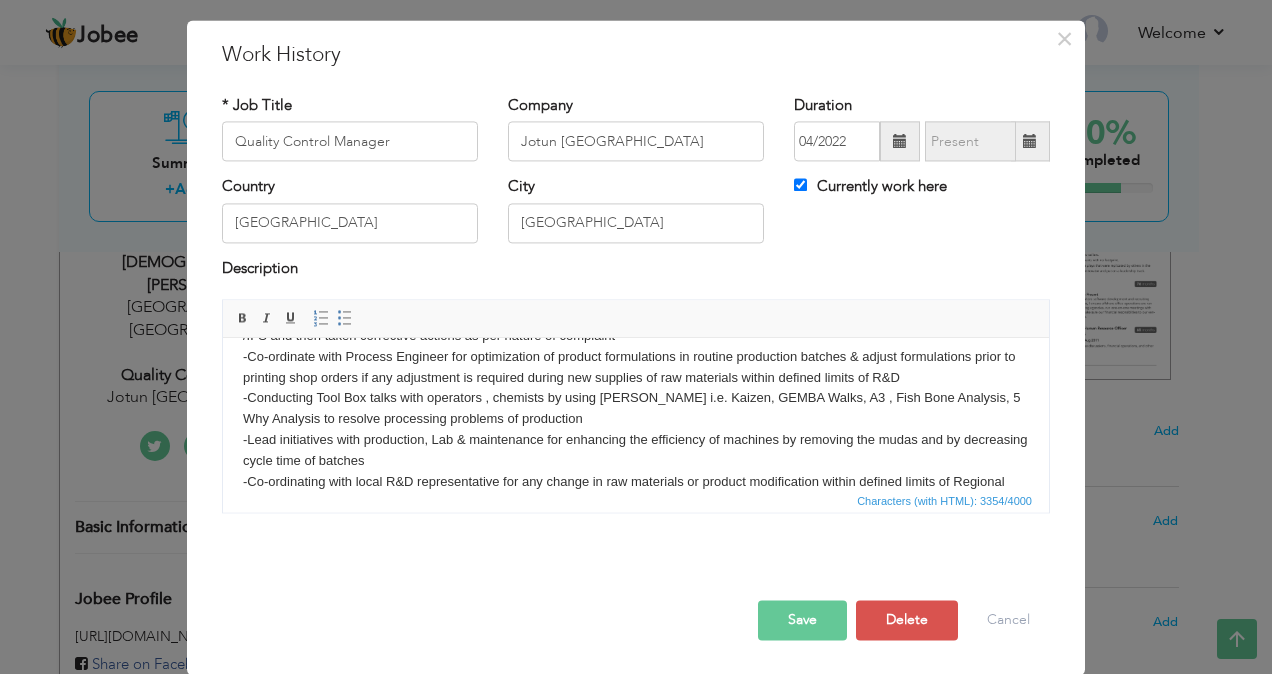 click on "Save" at bounding box center [802, 621] 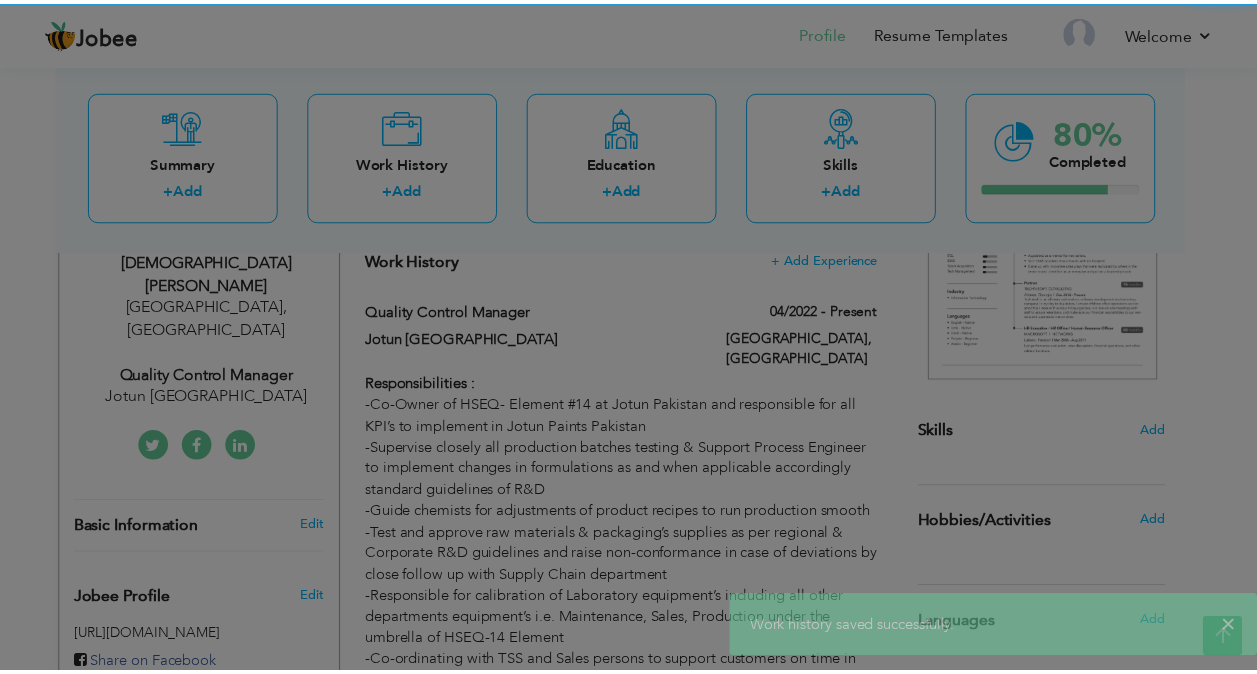 scroll, scrollTop: 0, scrollLeft: 0, axis: both 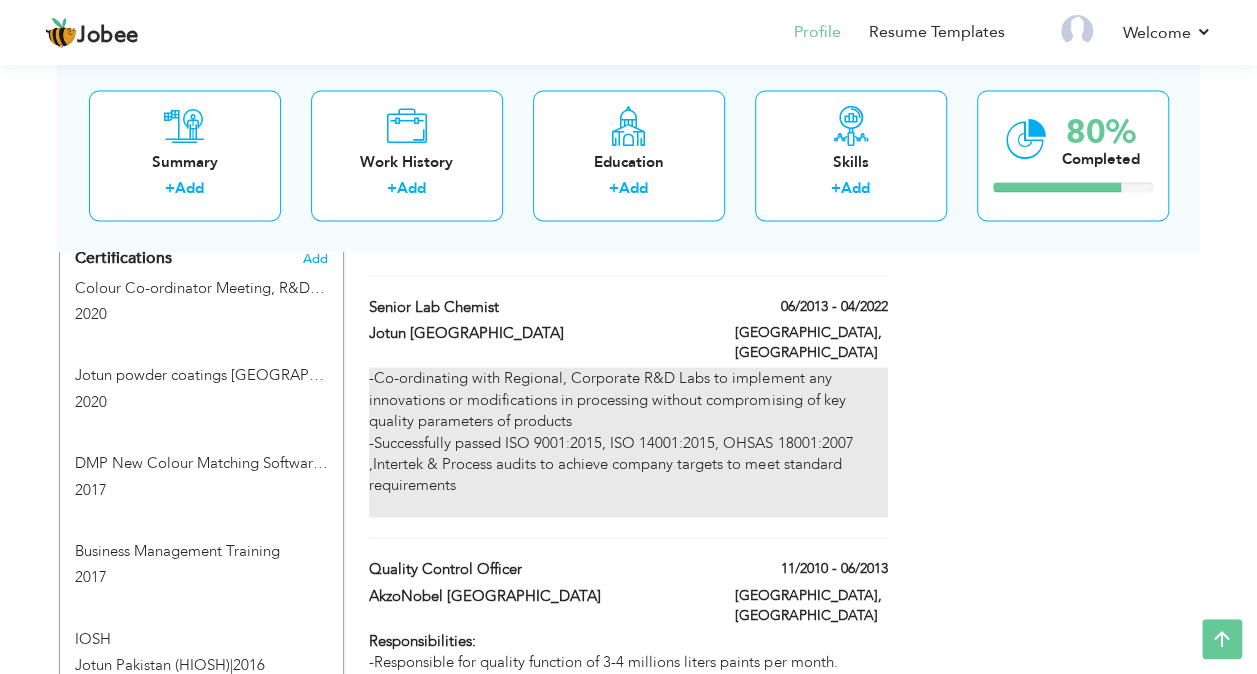 click on "-Co-ordinating with Regional, Corporate R&D Labs to implement any innovations or modifications in processing without compromising of key quality parameters of products
-Successfully passed ISO 9001:2015, ISO 14001:2015, OHSAS 18001:2007
,Intertek & Process audits to achieve company targets to meet standard requirements" at bounding box center [628, 442] 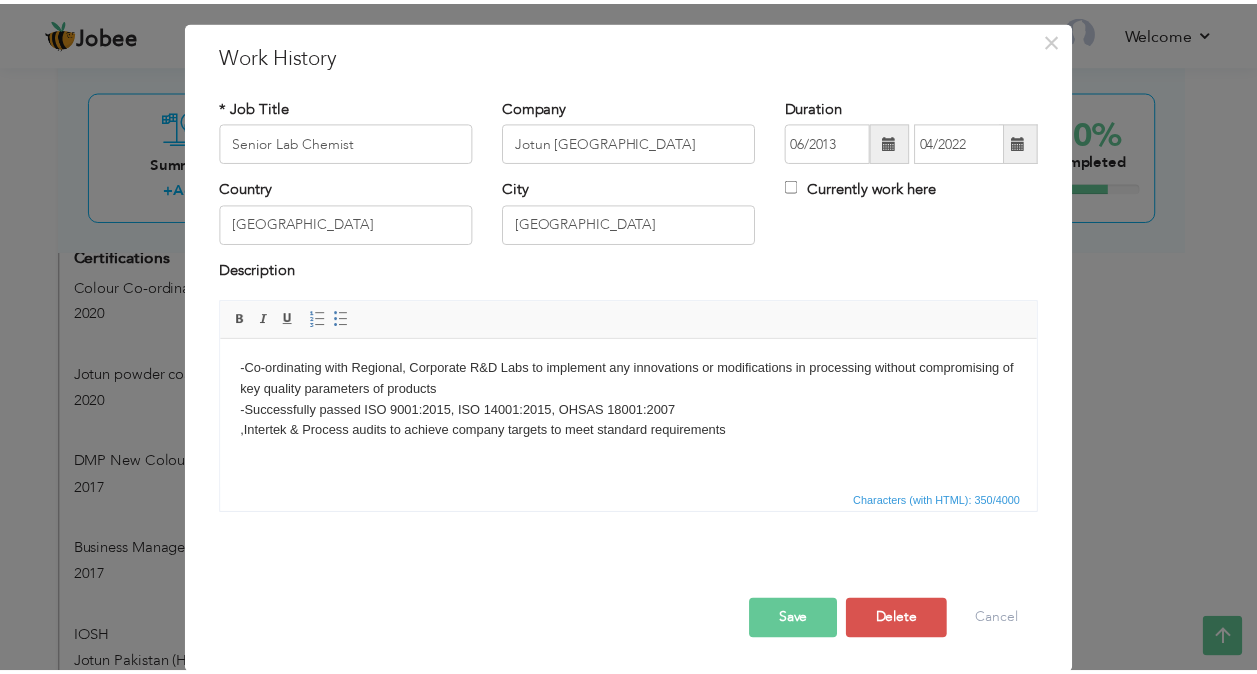 scroll, scrollTop: 0, scrollLeft: 0, axis: both 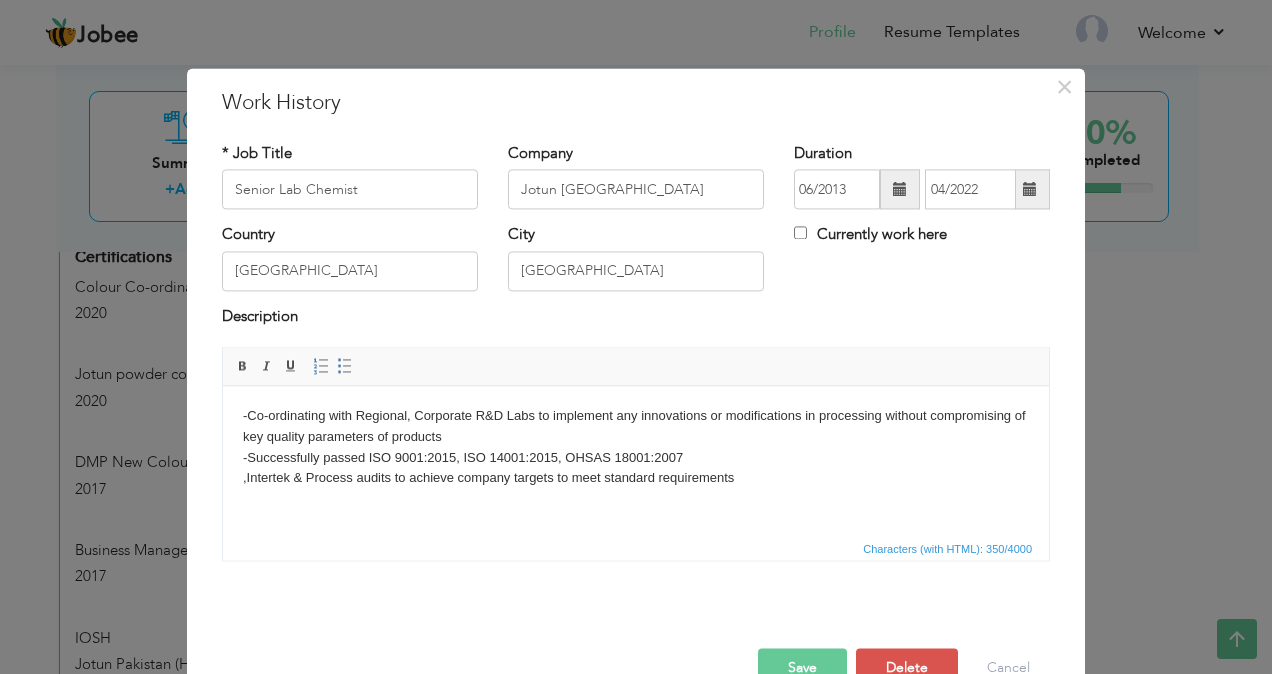 click on "-Co-ordinating with Regional, Corporate R&D Labs to implement any innovations or modifications in processing without compromising of key quality parameters of products -Successfully passed ISO 9001:2015, ISO 14001:2015, OHSAS 18001:2007 ,Intertek & Process audits to achieve company targets to meet standard requirements" at bounding box center (636, 458) 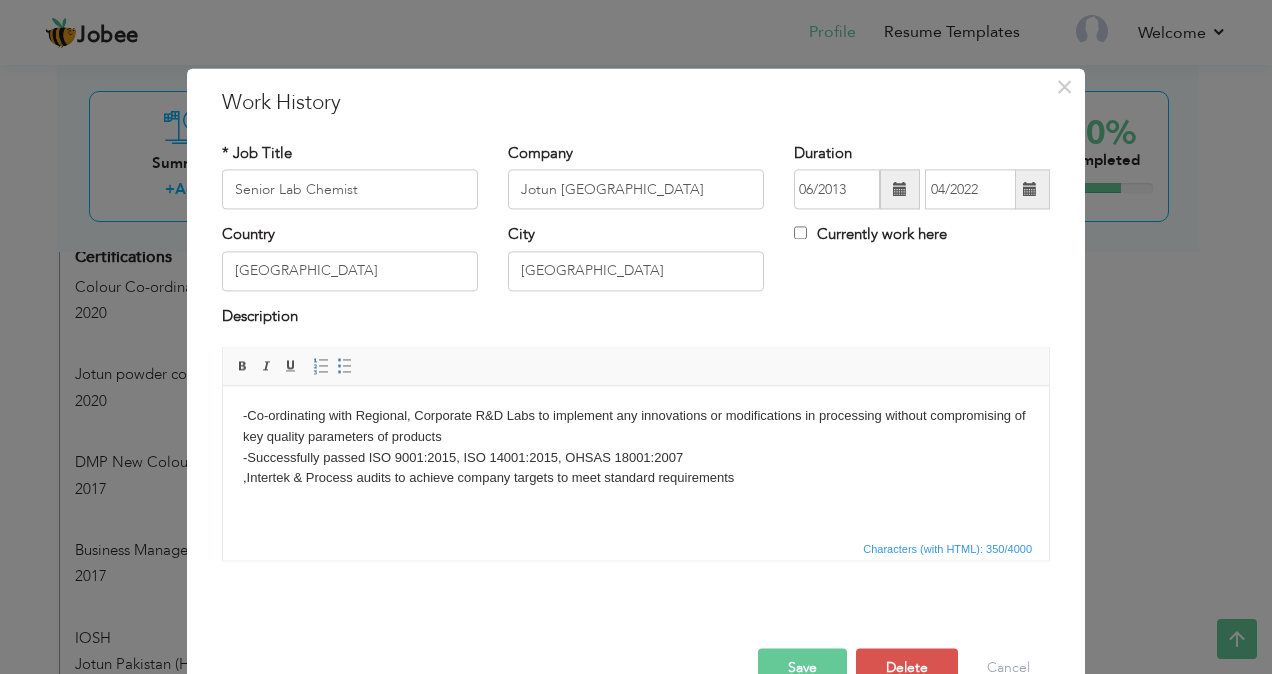 click on "-Co-ordinating with Regional, Corporate R&D Labs to implement any innovations or modifications in processing without compromising of key quality parameters of products -Successfully passed ISO 9001:2015, ISO 14001:2015, OHSAS 18001:2007 ,Intertek & Process audits to achieve company targets to meet standard requirements" at bounding box center [636, 458] 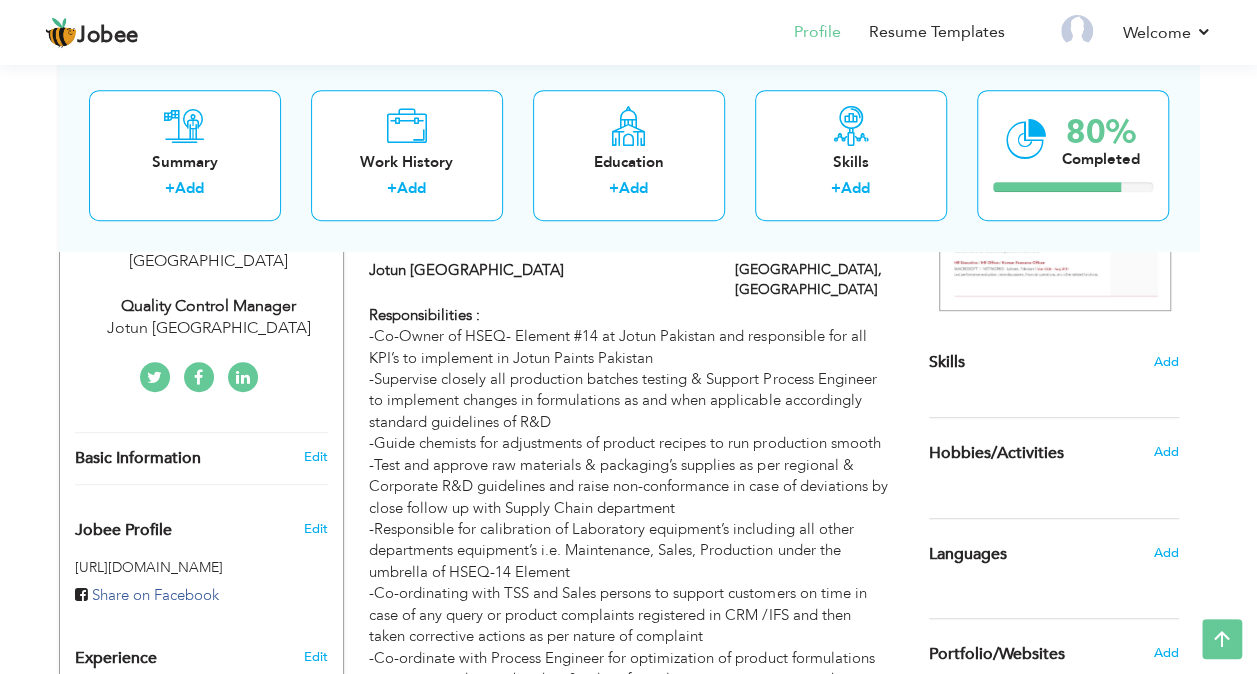scroll, scrollTop: 0, scrollLeft: 0, axis: both 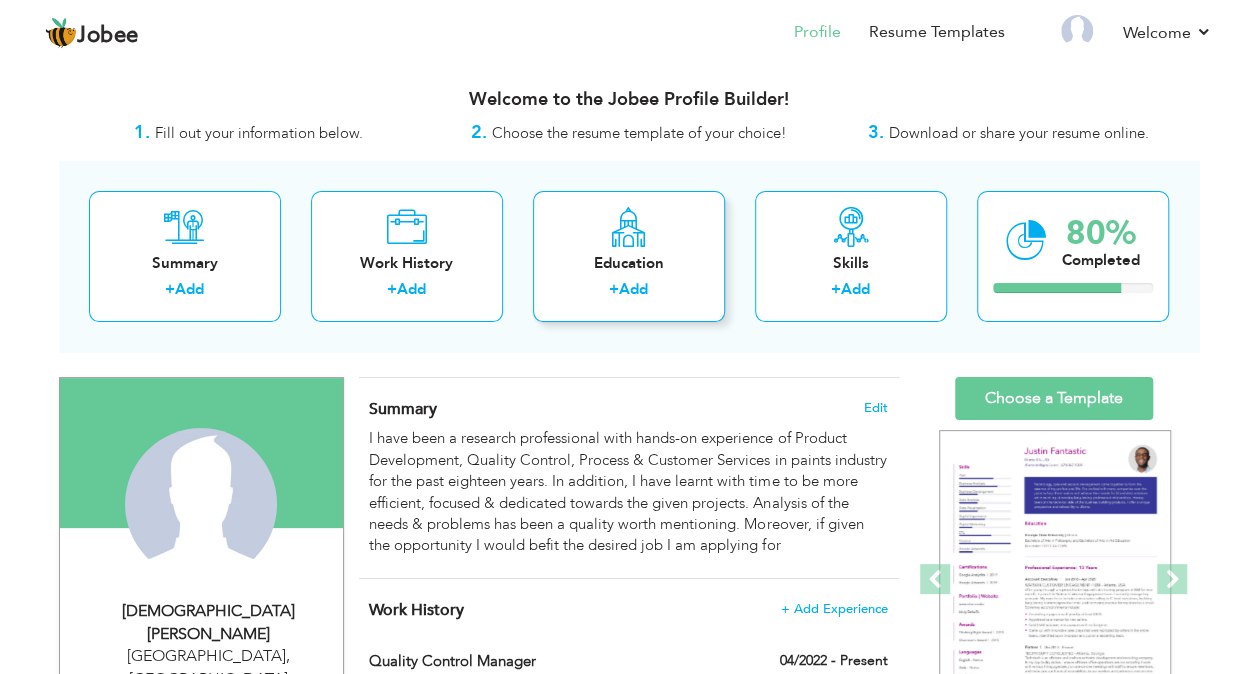 click on "Education" at bounding box center (629, 263) 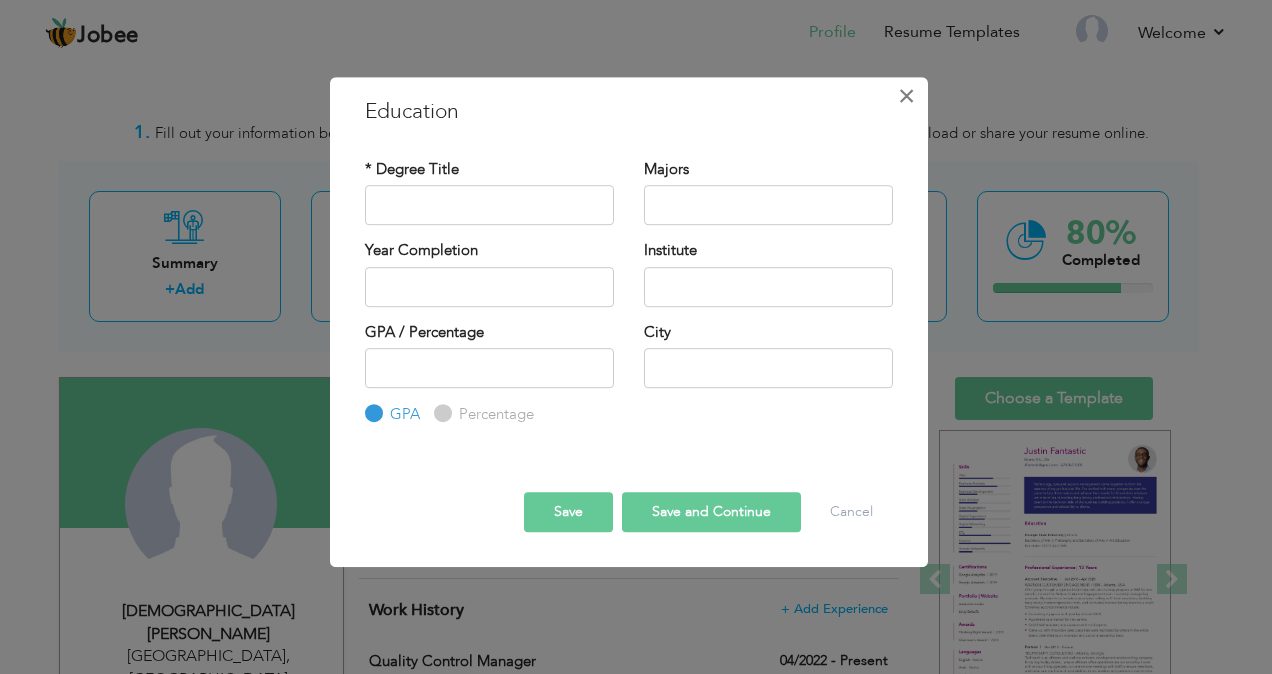 click on "×" at bounding box center (906, 96) 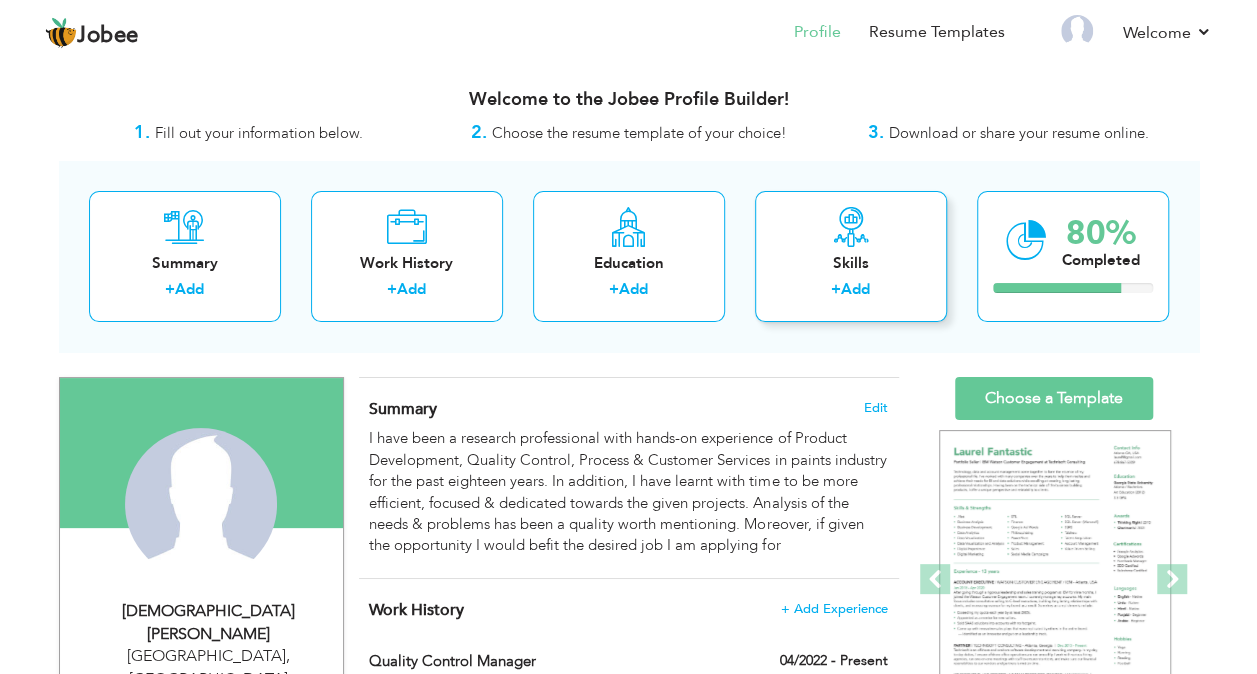 click on "Skills
+  Add" at bounding box center [851, 256] 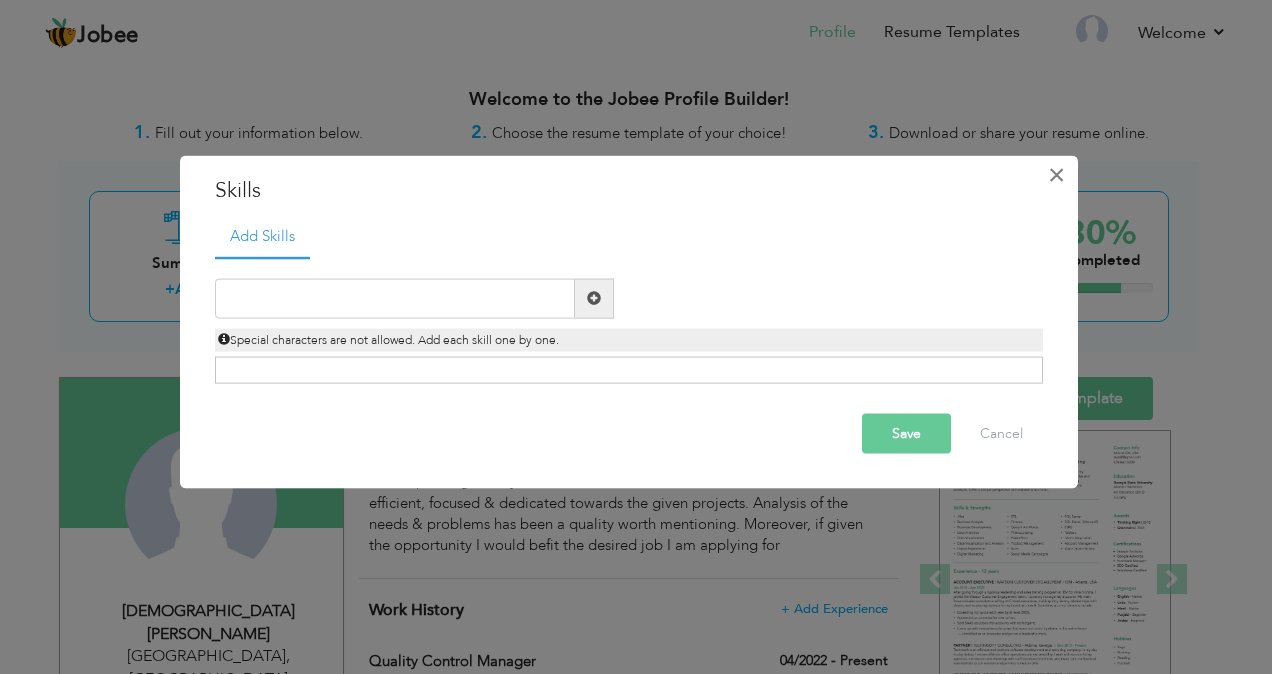 click on "×" at bounding box center [1056, 175] 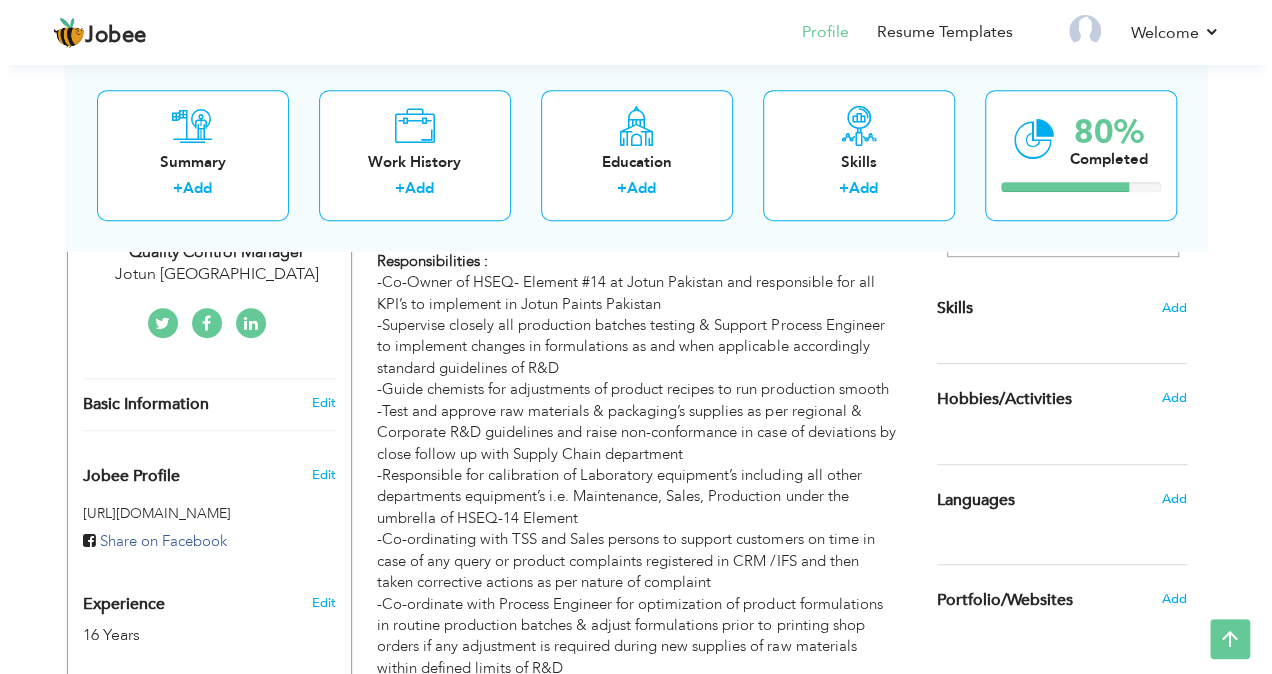 scroll, scrollTop: 474, scrollLeft: 0, axis: vertical 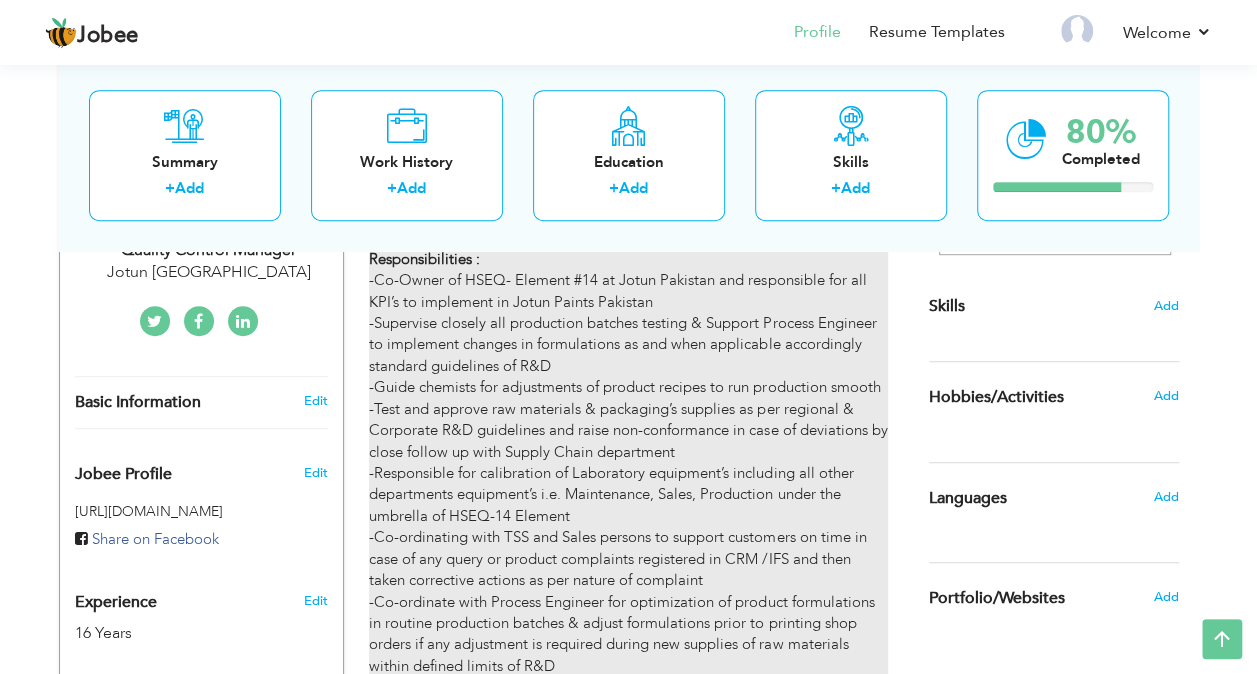 click on "Responsibilities :
-Co-Owner of HSEQ- Element #14 at Jotun Pakistan and responsible for all KPI’s to implement in Jotun Paints Pakistan
-Supervise closely all production batches testing & Support Process Engineer to implement changes in formulations as and when applicable accordingly standard guidelines of R&D
-Guide chemists for adjustments of product recipes to run production smooth
-Test and approve raw materials & packaging’s supplies as per regional & Corporate R&D guidelines and raise non-conformance in case of deviations by close follow up with Supply Chain department
-Responsible for calibration of Laboratory equipment’s including all other departments equipment’s i.e. Maintenance, Sales, Production under the umbrella of HSEQ-14 Element
-Co-ordinating with TSS and Sales persons to support customers on time in case of any query or product complaints registered in CRM /IFS and then taken corrective actions as per nature of complaint" at bounding box center (628, 838) 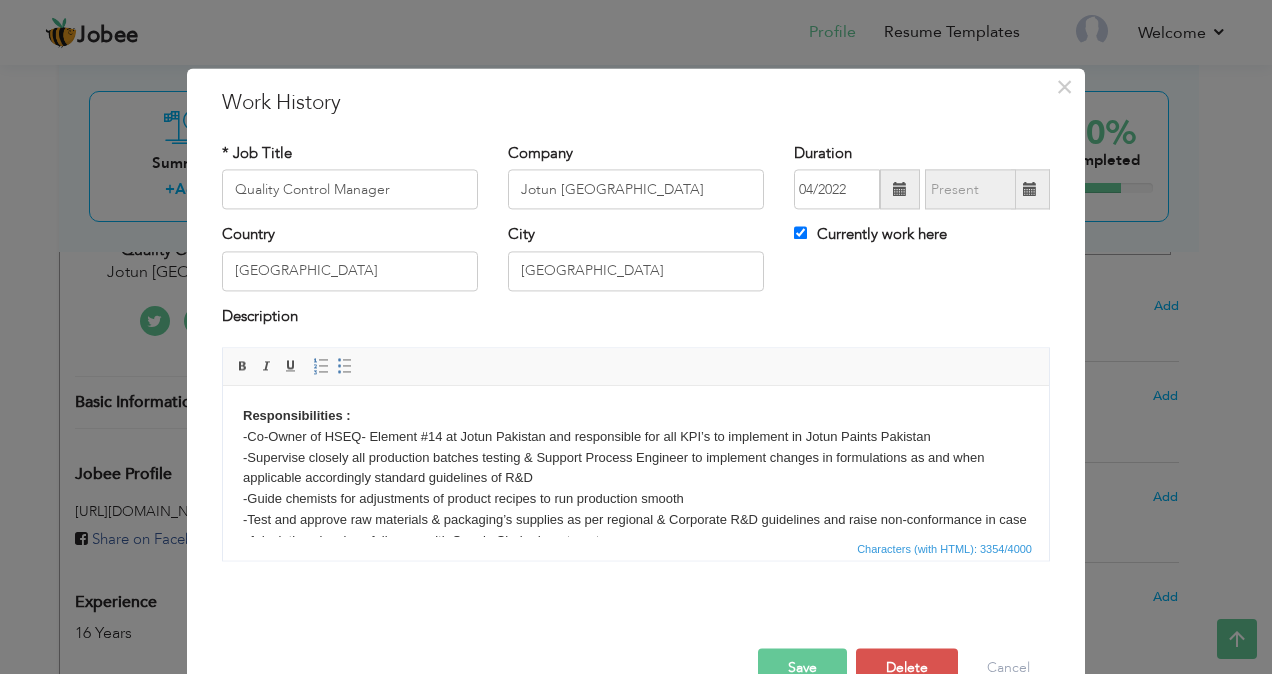 click on "Responsibilities : -Co-Owner of HSEQ- Element #14 at Jotun Pakistan and responsible for all KPI’s to implement in Jotun Paints Pakistan -Supervise closely all production batches testing & Support Process Engineer to implement changes in formulations as and when applicable accordingly standard guidelines of R&D -Guide chemists for adjustments of product recipes to run production smooth -Test and approve raw materials & packaging’s supplies as per regional & Corporate R&D guidelines and raise non-conformance in case of deviations by close follow up with Supply Chain department -Responsible for calibration of Laboratory equipment’s including all other departments equipment’s i.e. Maintenance, Sales, Production under the umbrella of HSEQ-14 Element -Co-ordinating with TSS and Sales persons to support customers on time in case of any query or product complaints registered in CRM /IFS and then taken corrective actions as per nature of complaint" at bounding box center (636, 790) 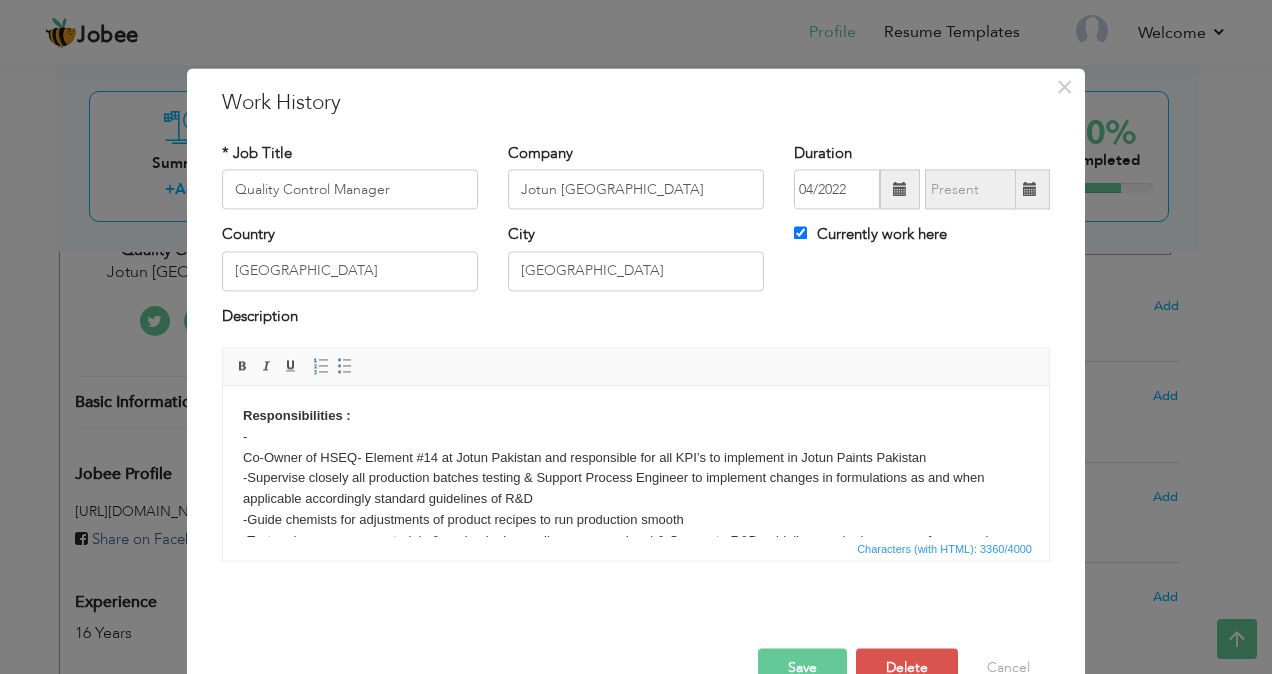 type 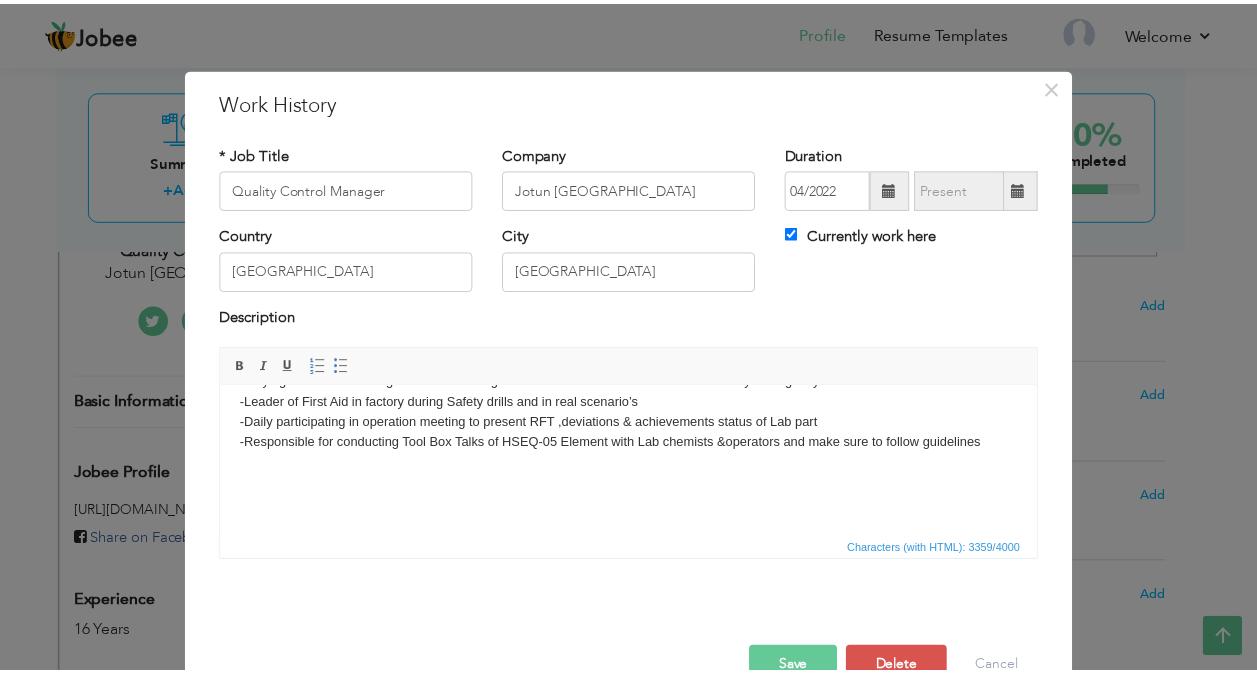 scroll, scrollTop: 0, scrollLeft: 0, axis: both 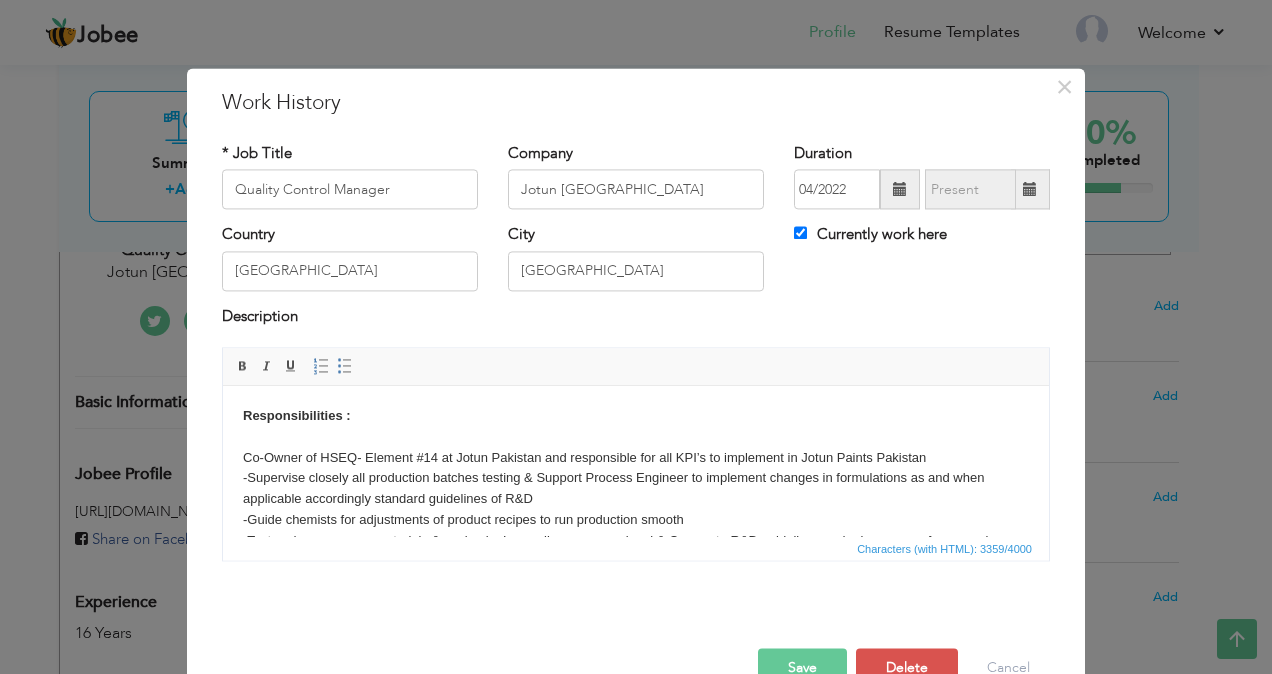 drag, startPoint x: 1043, startPoint y: 421, endPoint x: 1283, endPoint y: 562, distance: 278.3541 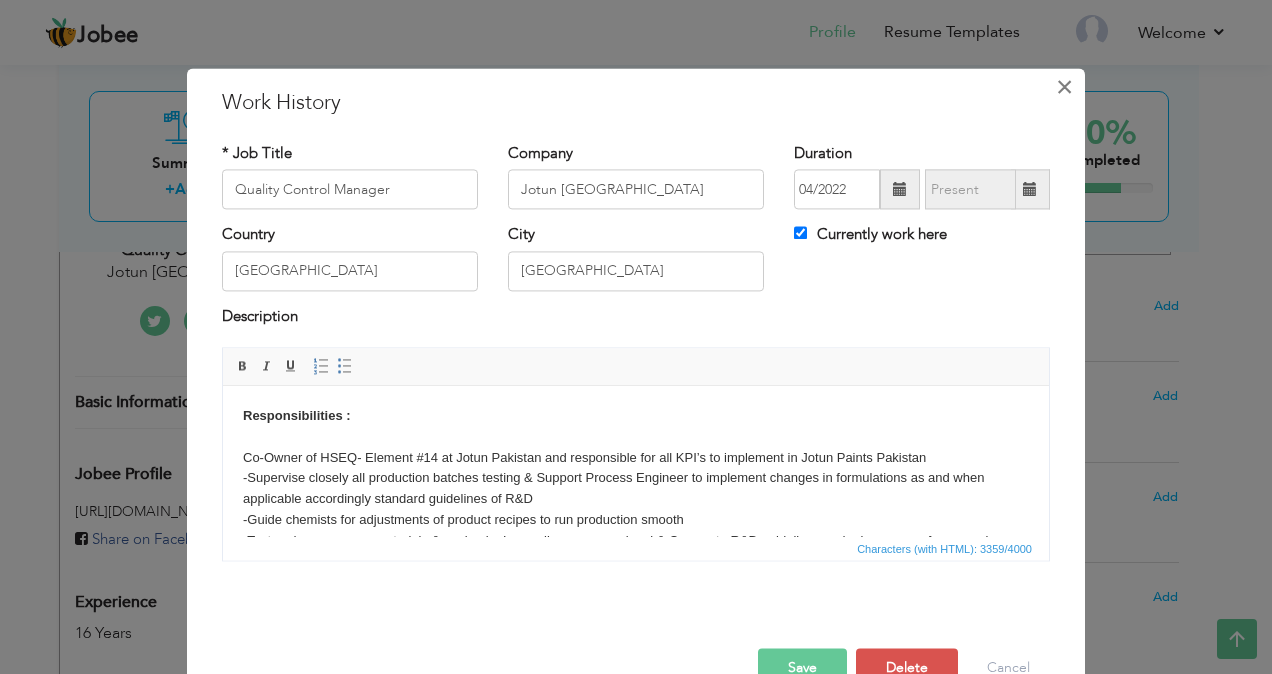 click on "×" at bounding box center (1064, 87) 